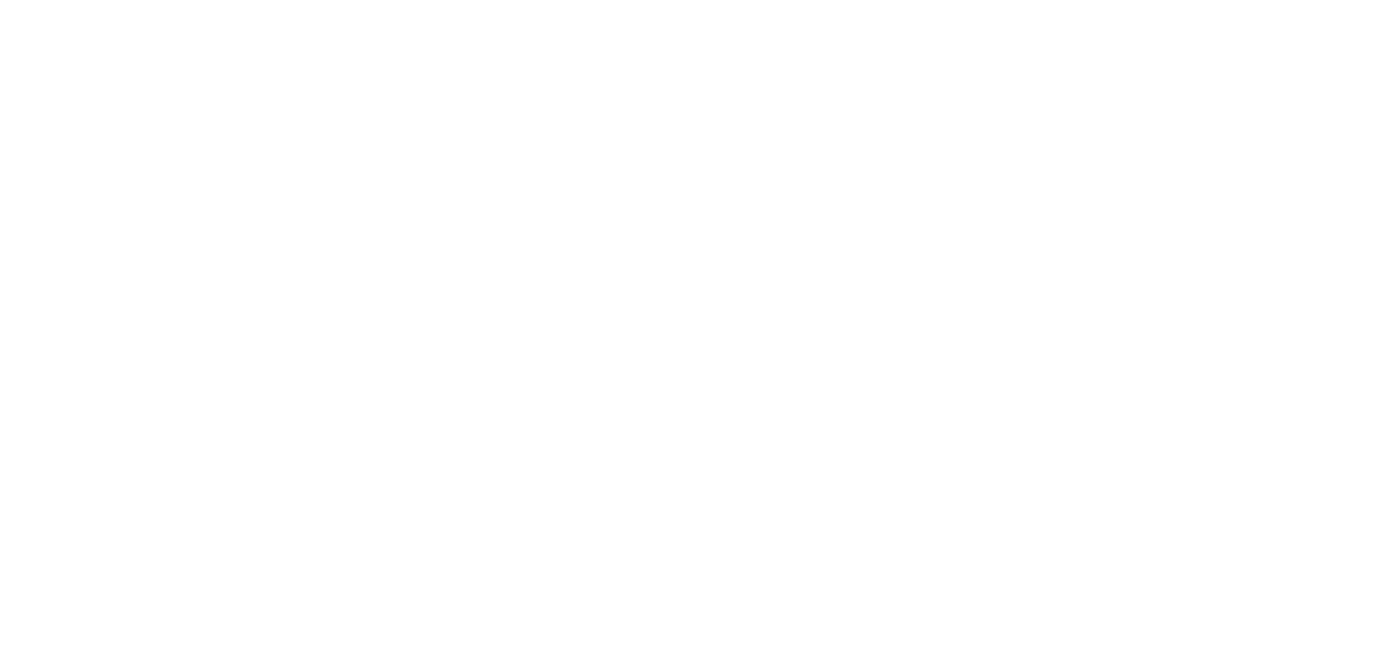 scroll, scrollTop: 0, scrollLeft: 0, axis: both 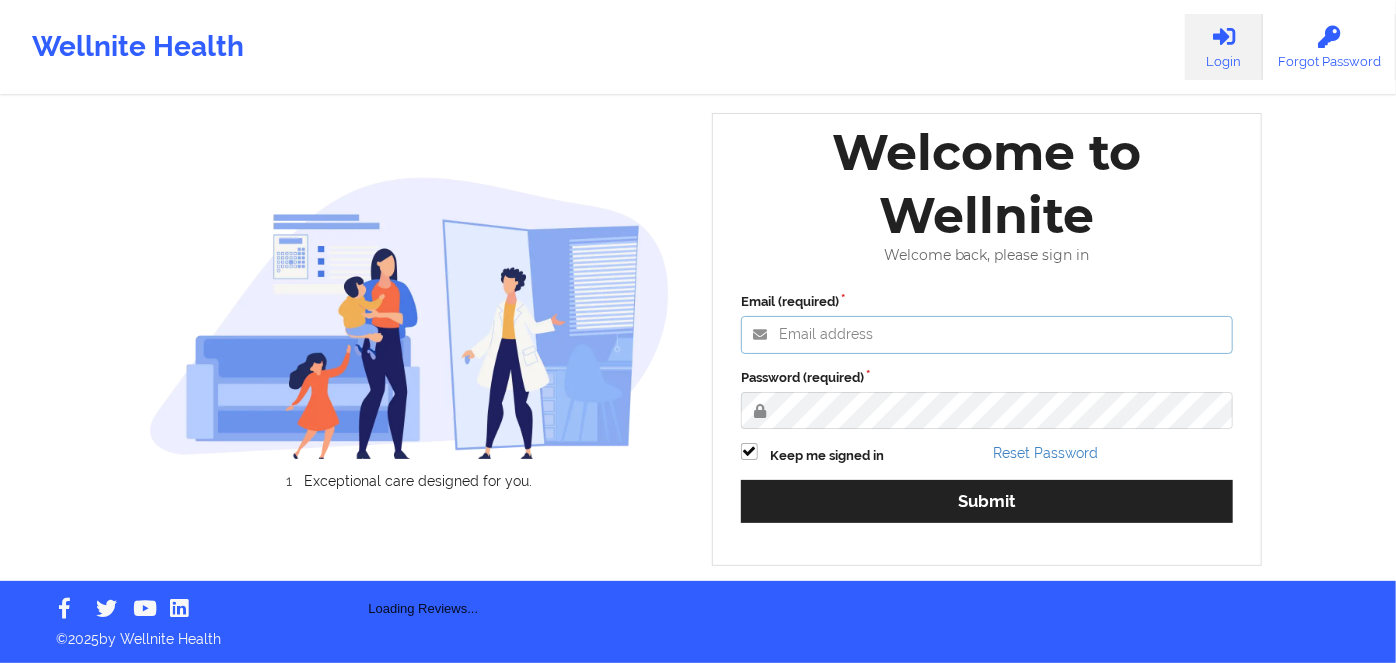 type on "[PERSON_NAME][EMAIL_ADDRESS][DOMAIN_NAME]" 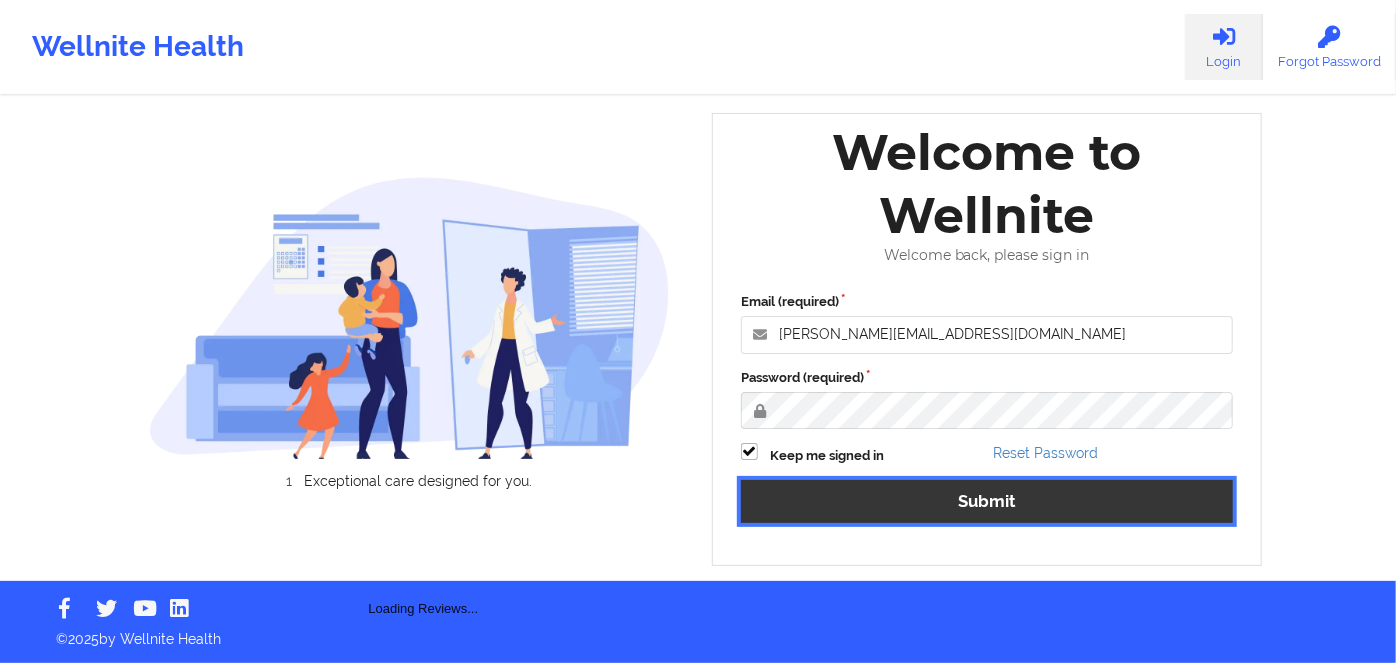 click on "Submit" at bounding box center [987, 501] 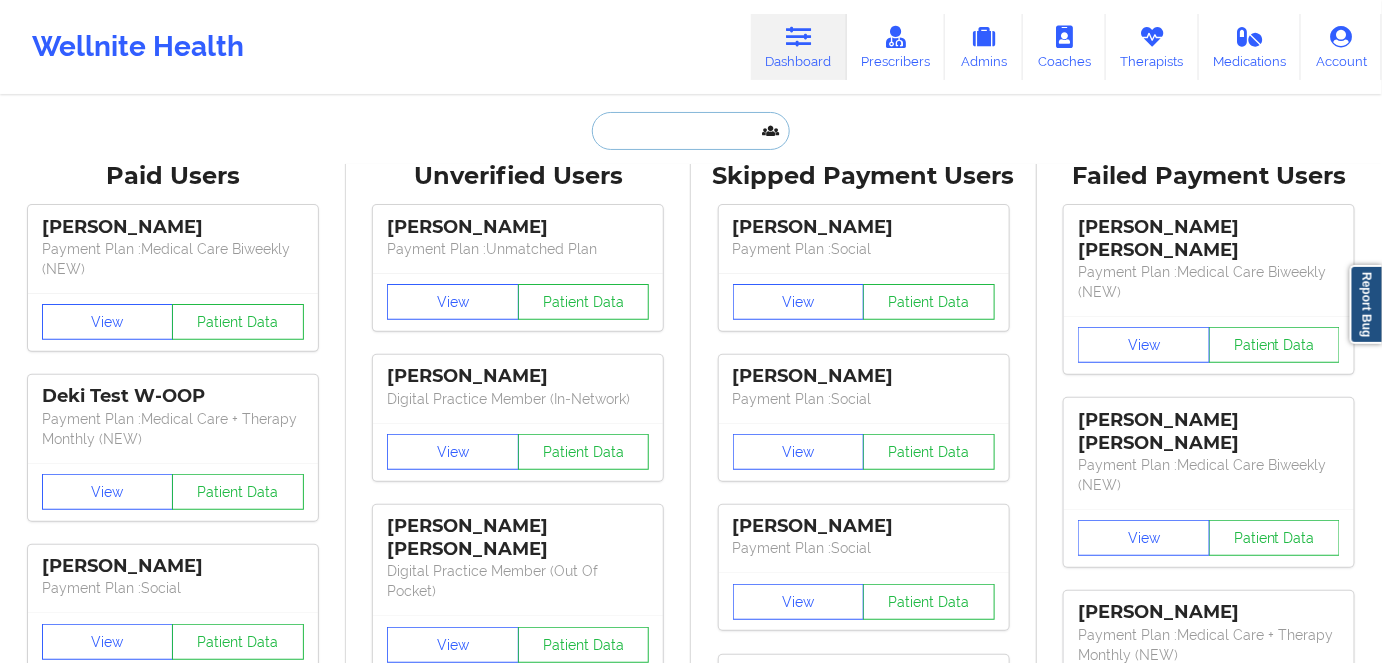 click at bounding box center [691, 131] 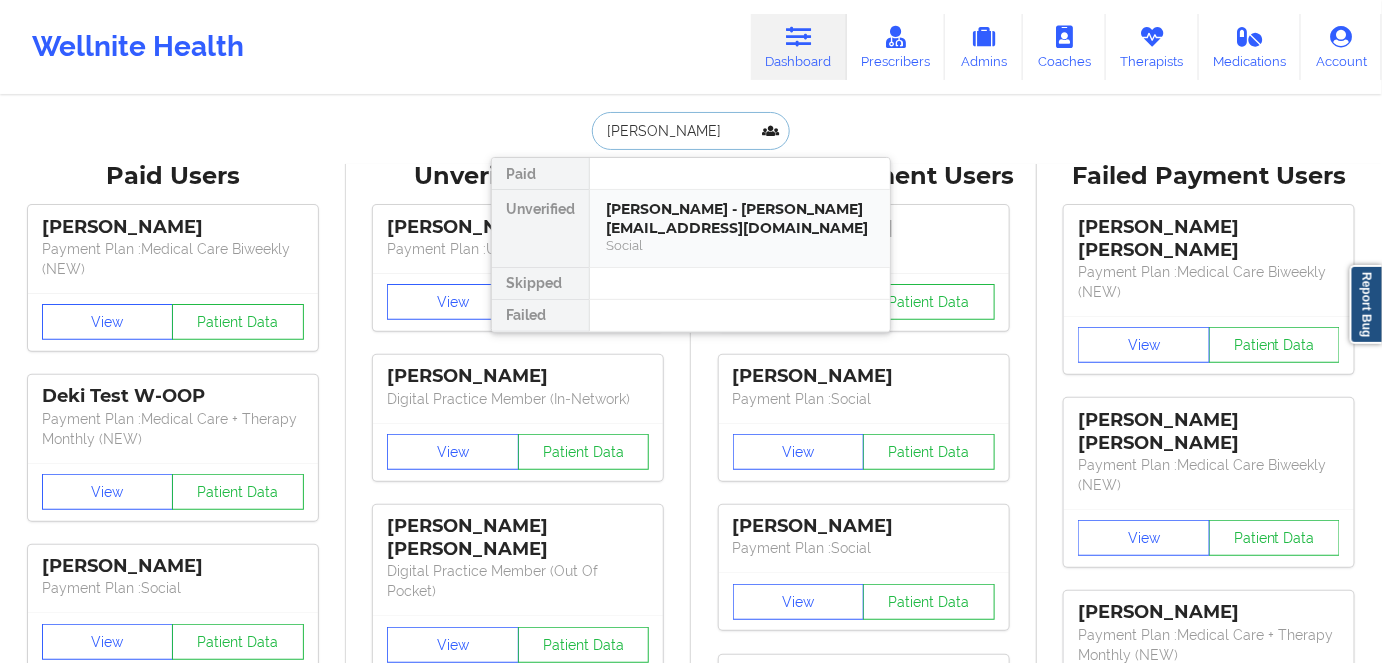 click on "[PERSON_NAME] - [PERSON_NAME][EMAIL_ADDRESS][DOMAIN_NAME]" at bounding box center [740, 218] 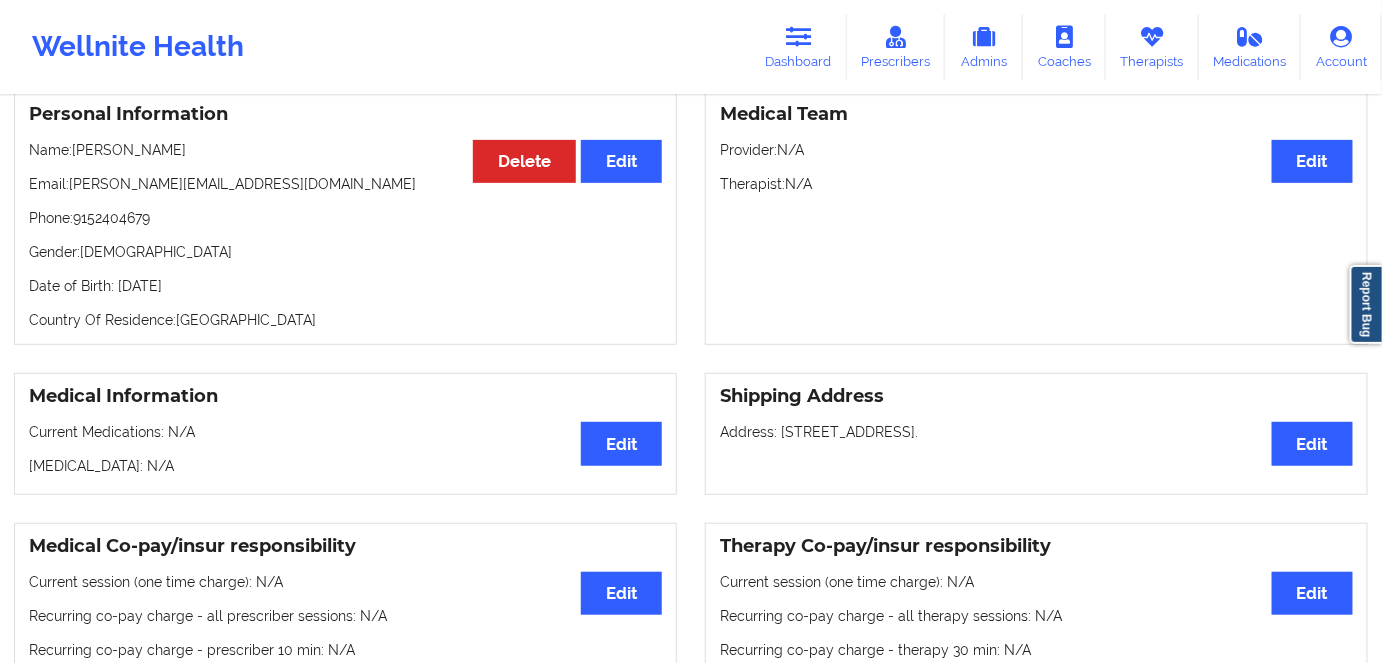 scroll, scrollTop: 181, scrollLeft: 0, axis: vertical 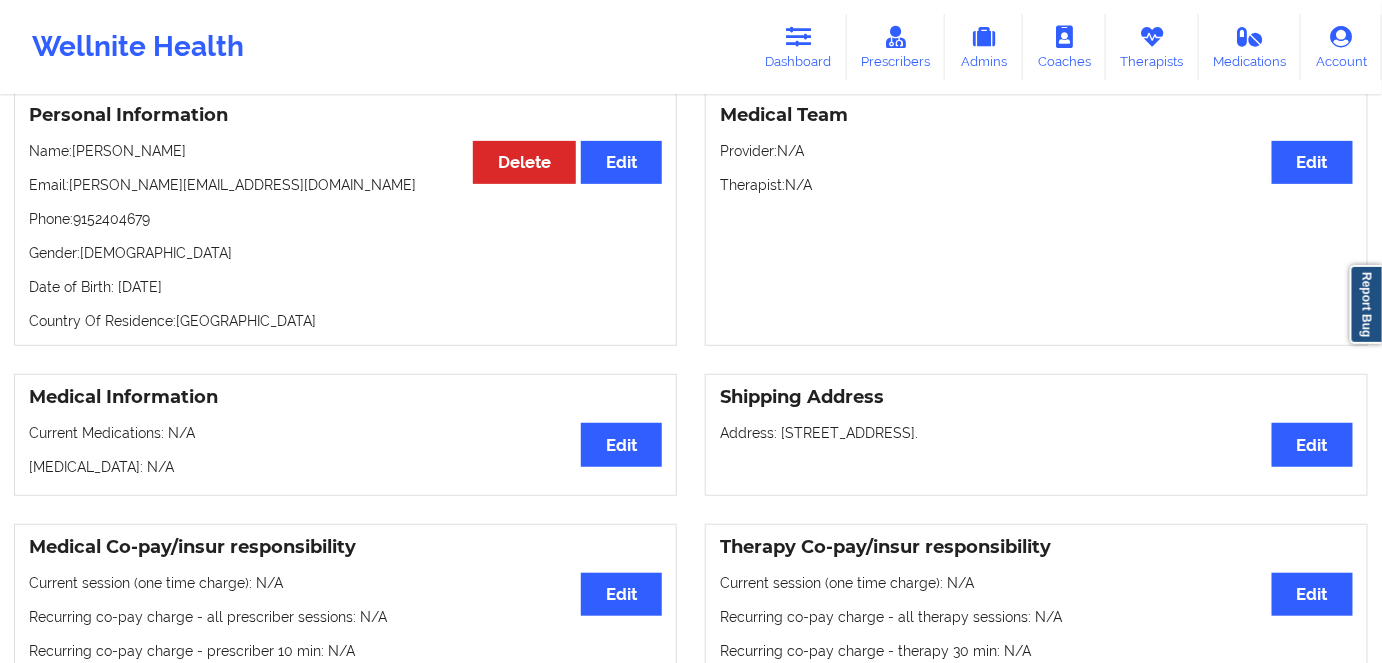 click on "Date of Birth:   [DEMOGRAPHIC_DATA]" at bounding box center [345, 287] 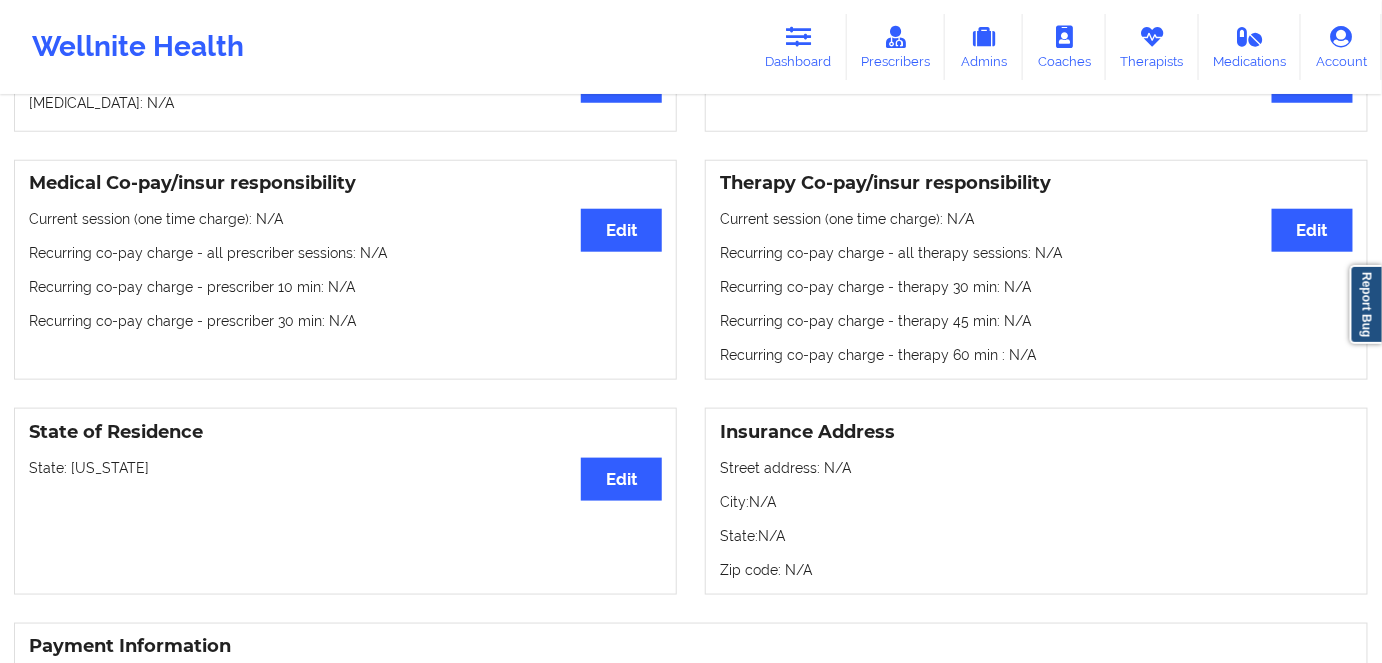 scroll, scrollTop: 181, scrollLeft: 0, axis: vertical 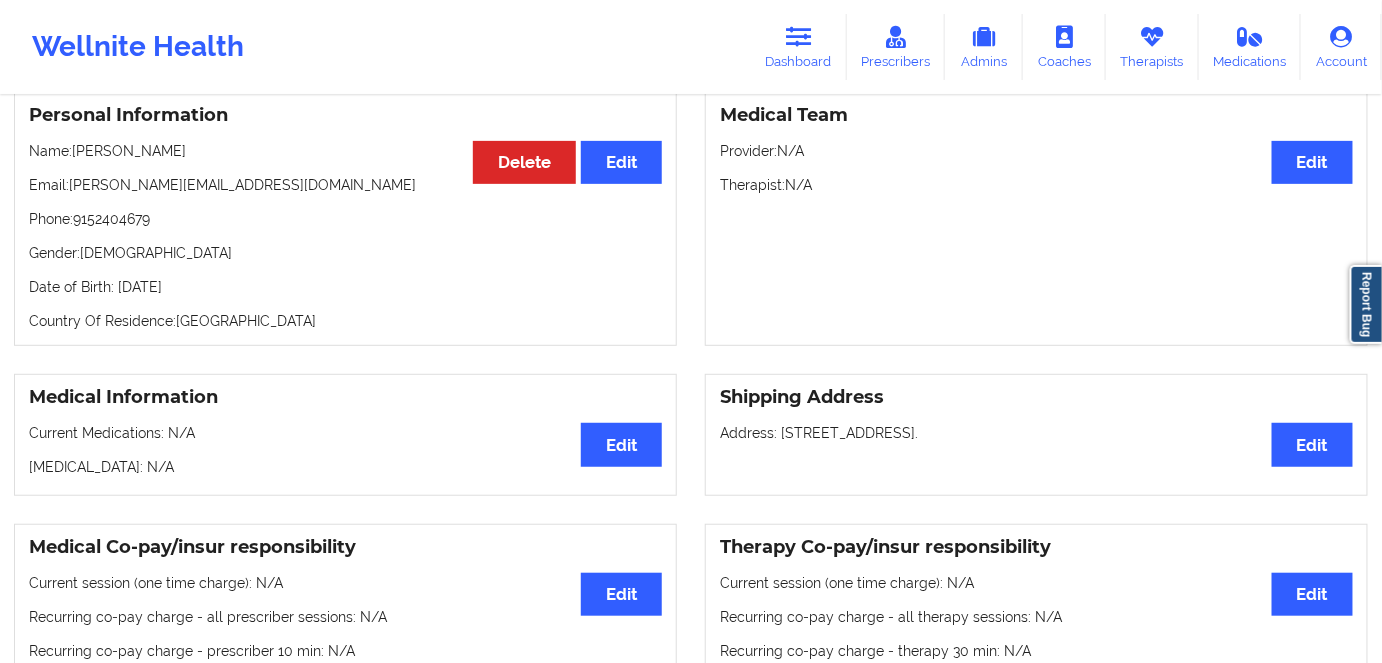 drag, startPoint x: 274, startPoint y: 309, endPoint x: 272, endPoint y: 326, distance: 17.117243 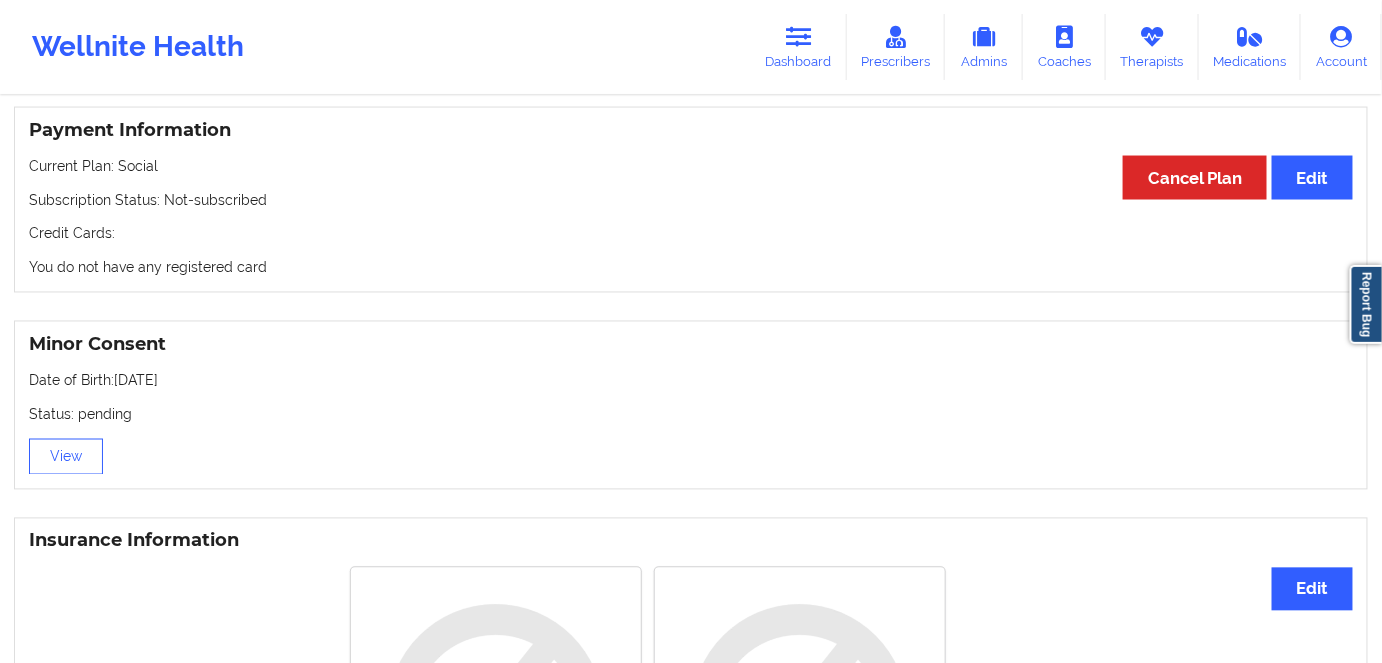 scroll, scrollTop: 1090, scrollLeft: 0, axis: vertical 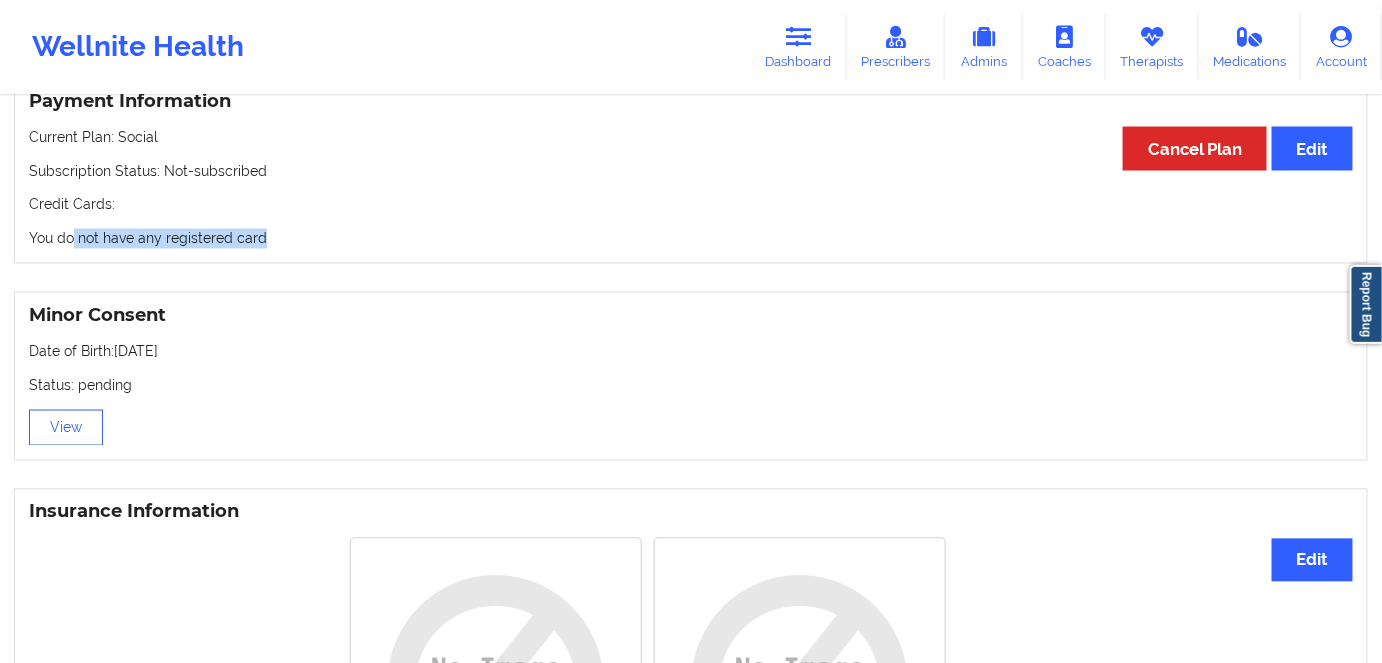 drag, startPoint x: 346, startPoint y: 243, endPoint x: 43, endPoint y: 251, distance: 303.1056 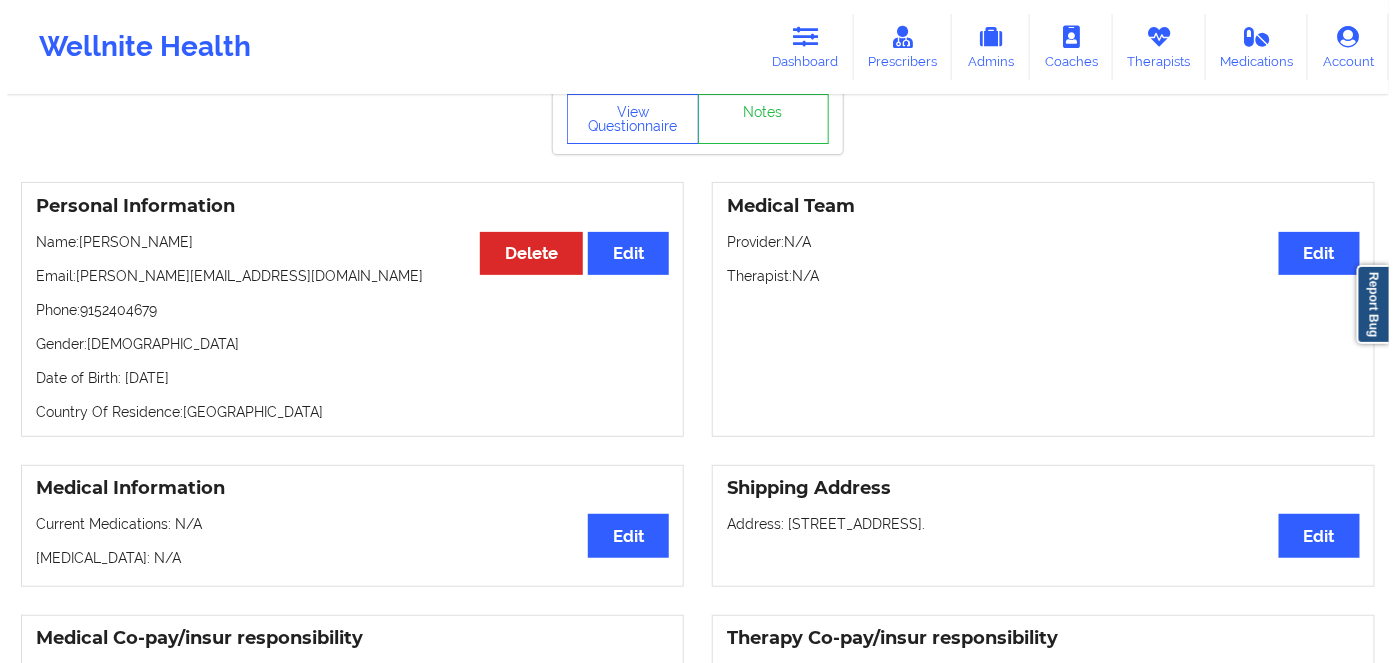 scroll, scrollTop: 0, scrollLeft: 0, axis: both 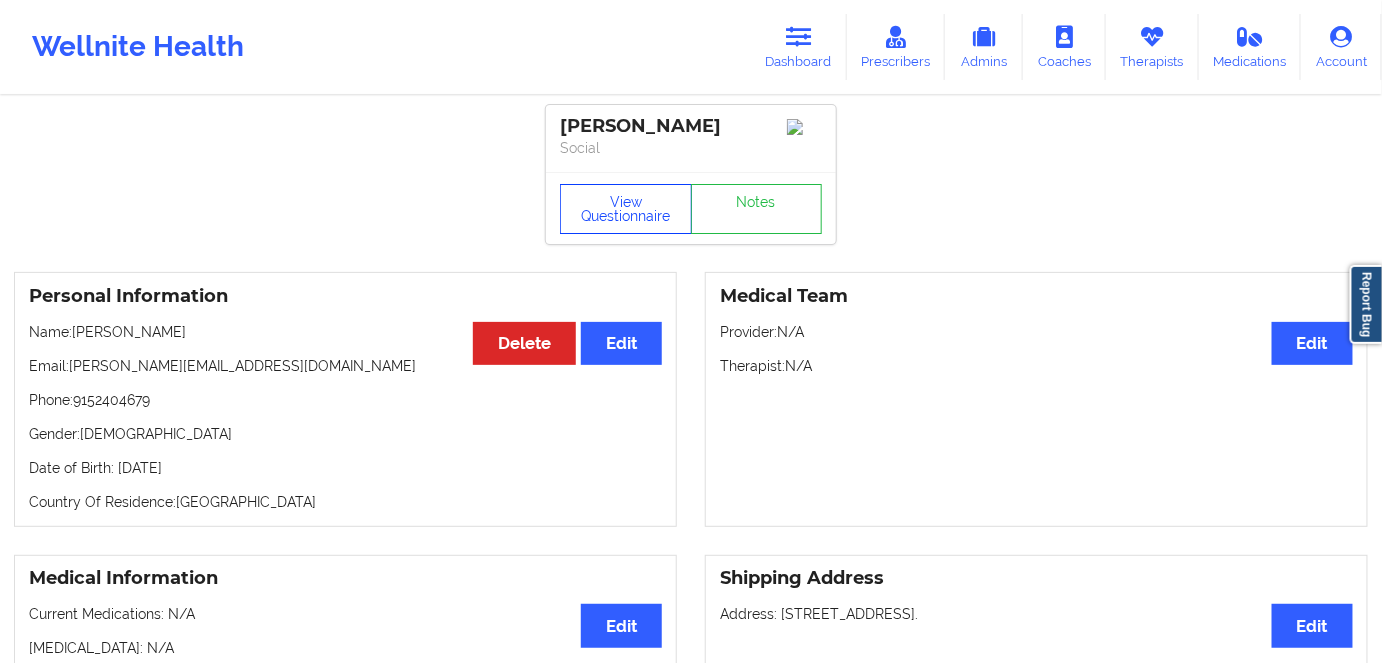 click on "View Questionnaire" at bounding box center (626, 209) 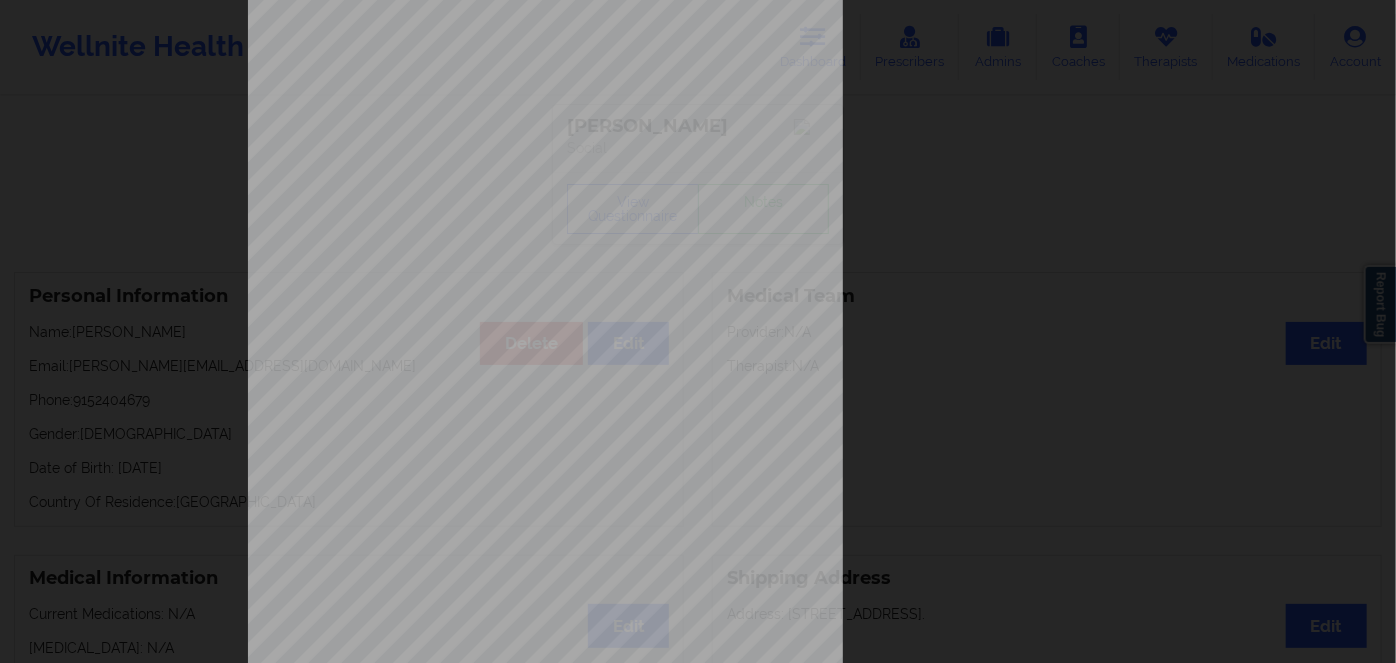 scroll, scrollTop: 290, scrollLeft: 0, axis: vertical 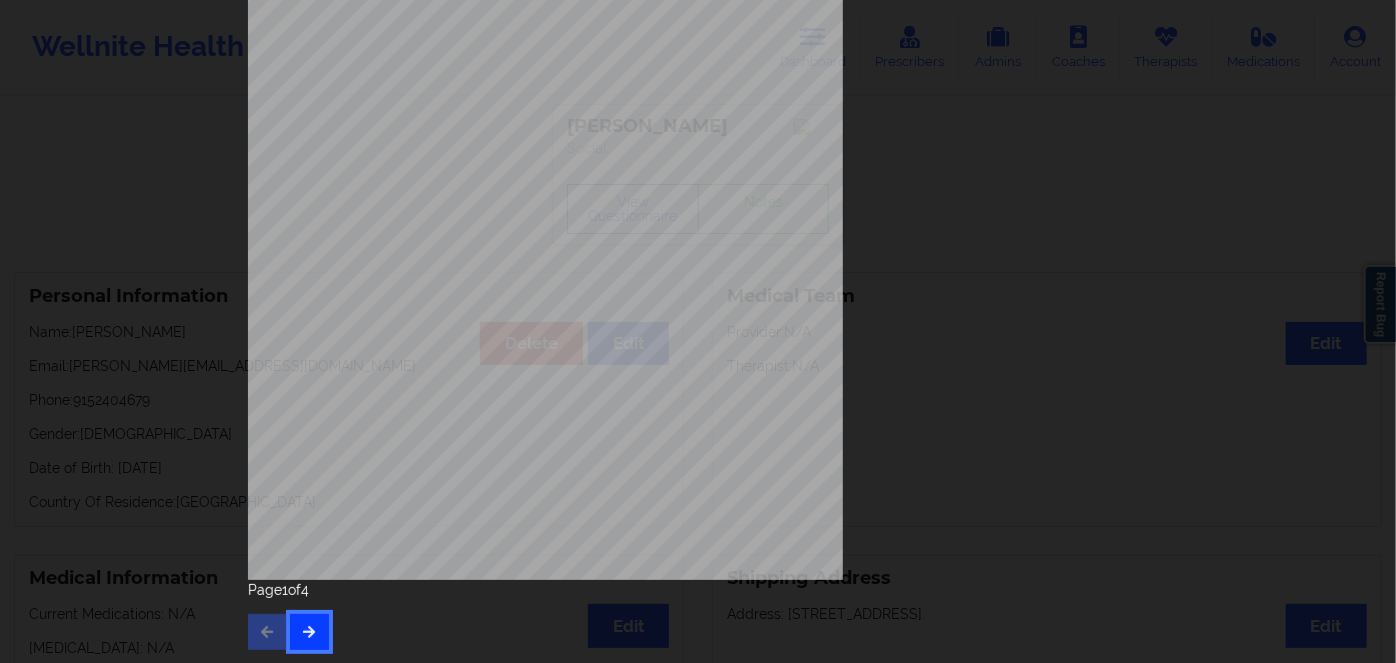 click at bounding box center [309, 632] 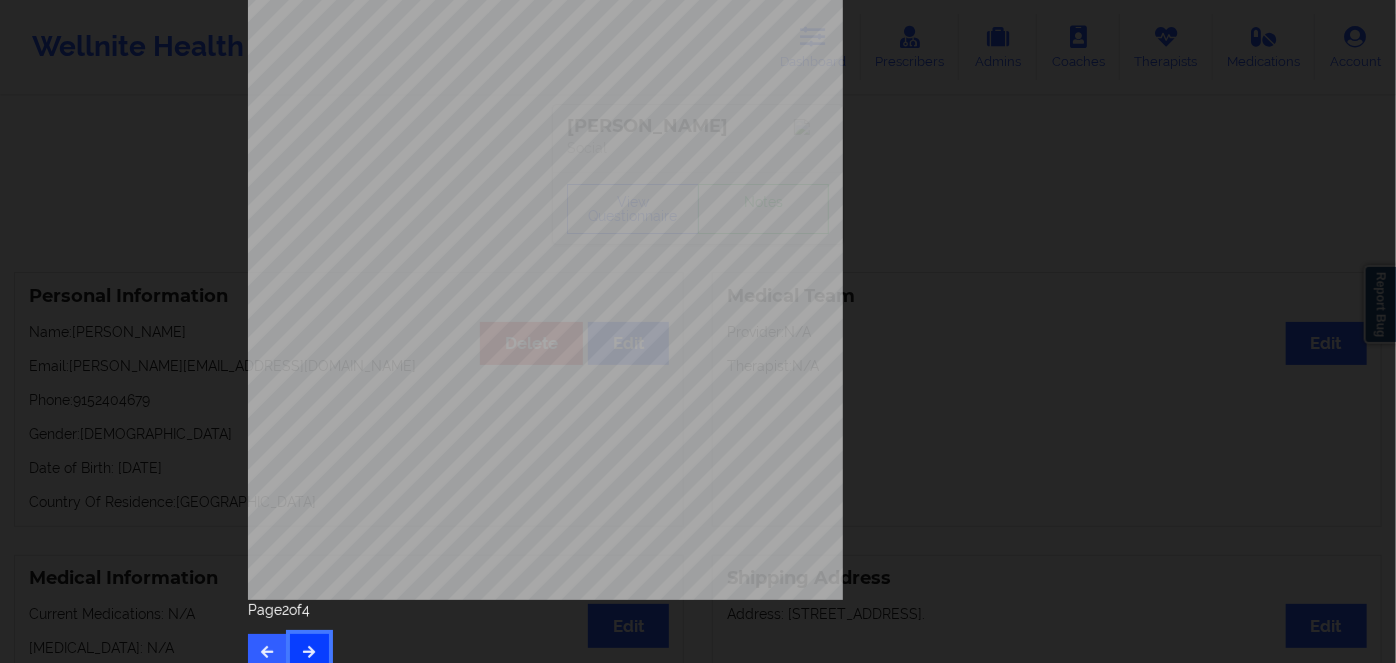 scroll, scrollTop: 272, scrollLeft: 0, axis: vertical 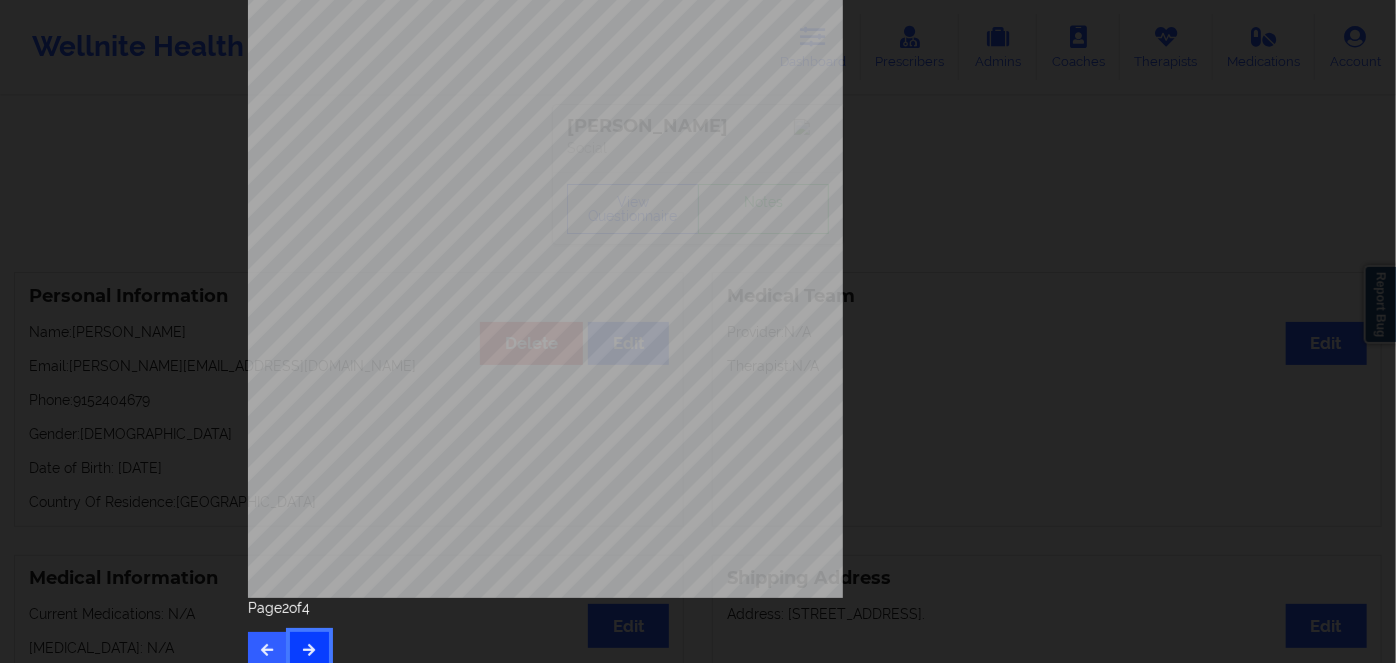 click at bounding box center [309, 650] 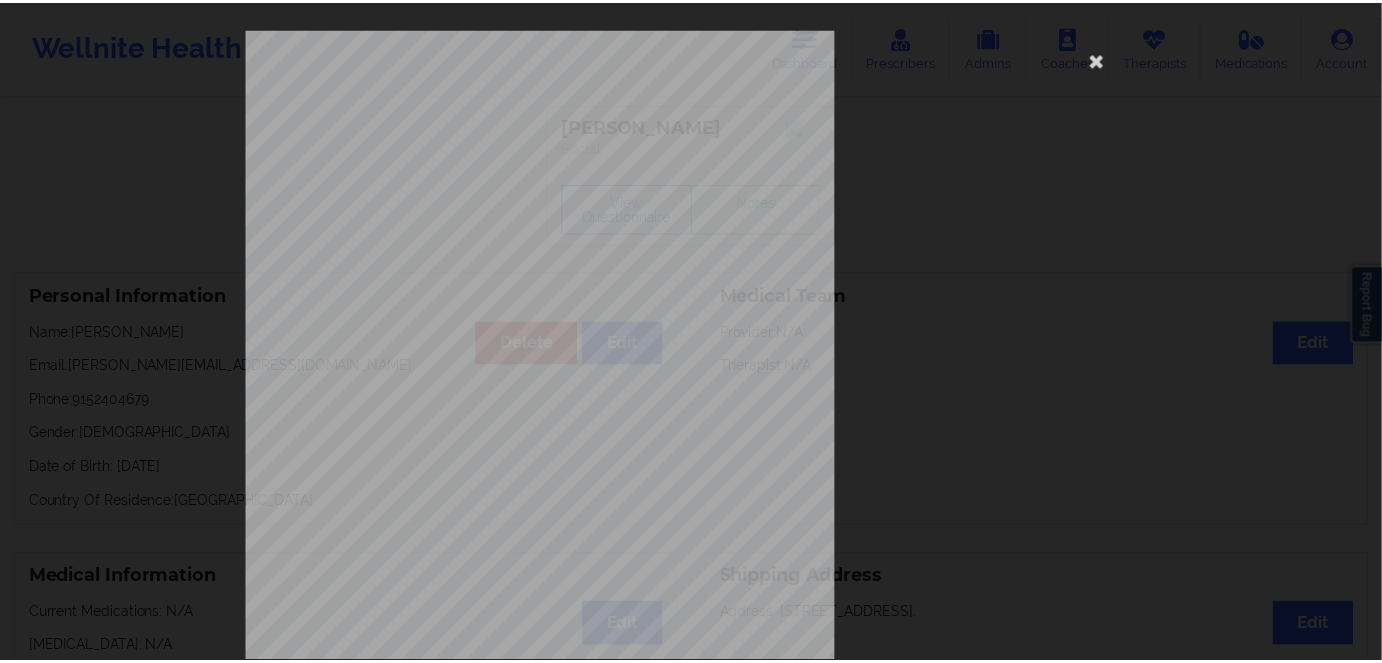 scroll, scrollTop: 0, scrollLeft: 0, axis: both 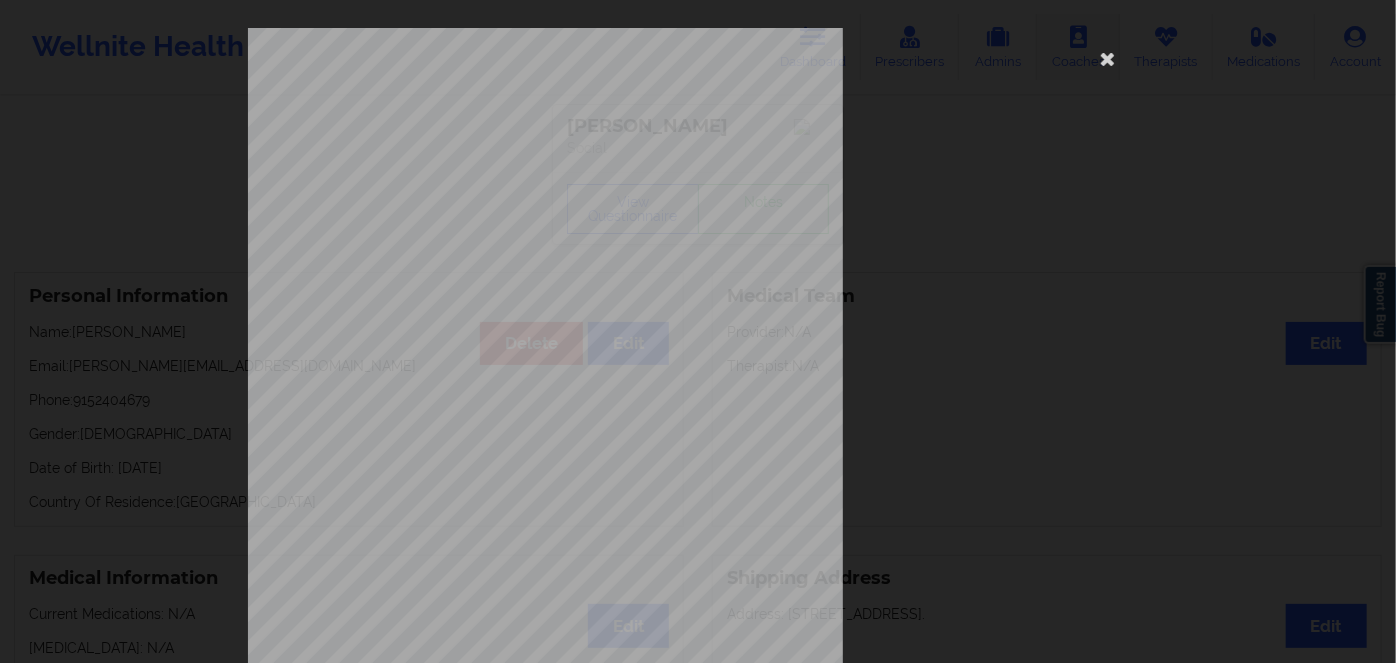 drag, startPoint x: 1099, startPoint y: 54, endPoint x: 1053, endPoint y: 79, distance: 52.35456 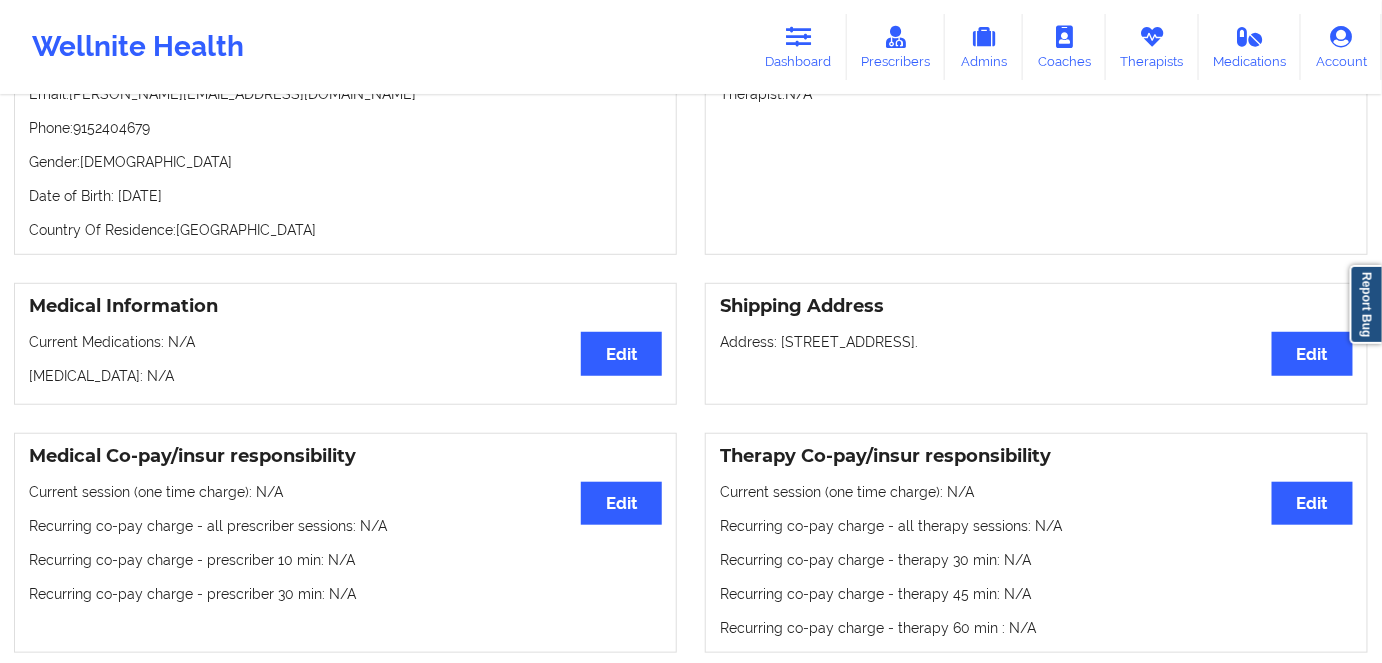 scroll, scrollTop: 0, scrollLeft: 0, axis: both 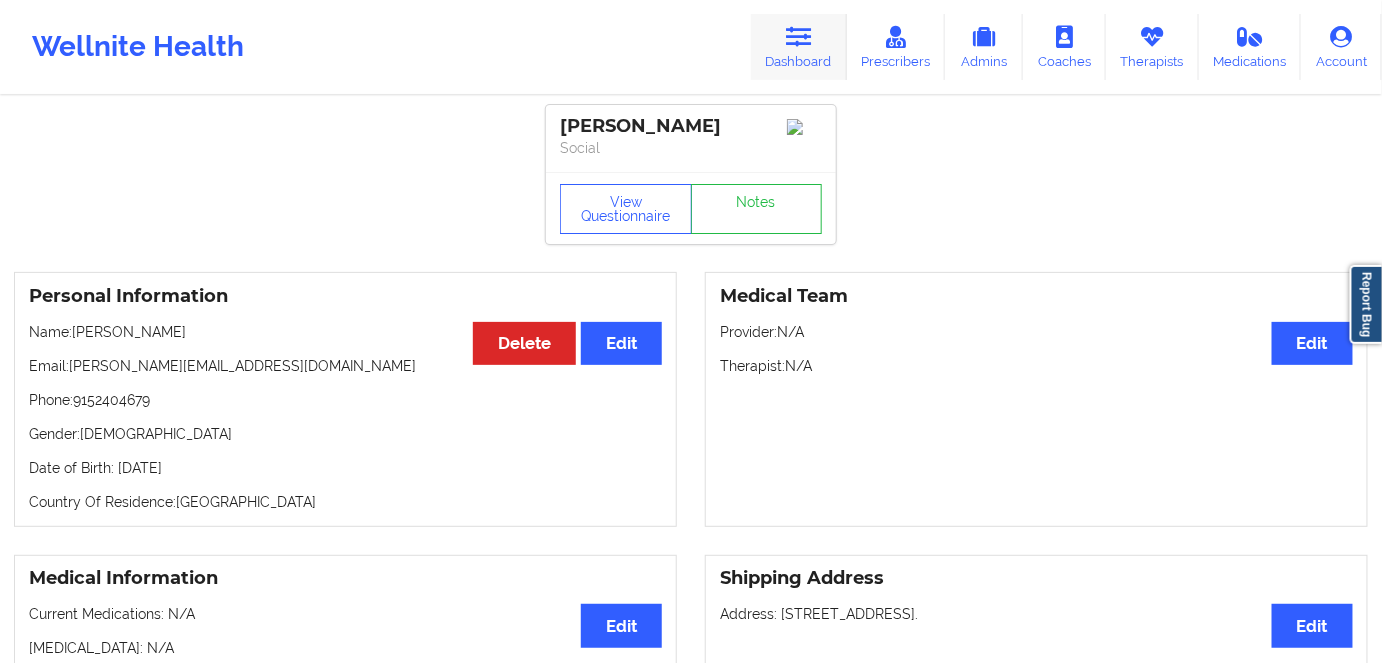 click on "Dashboard" at bounding box center [799, 47] 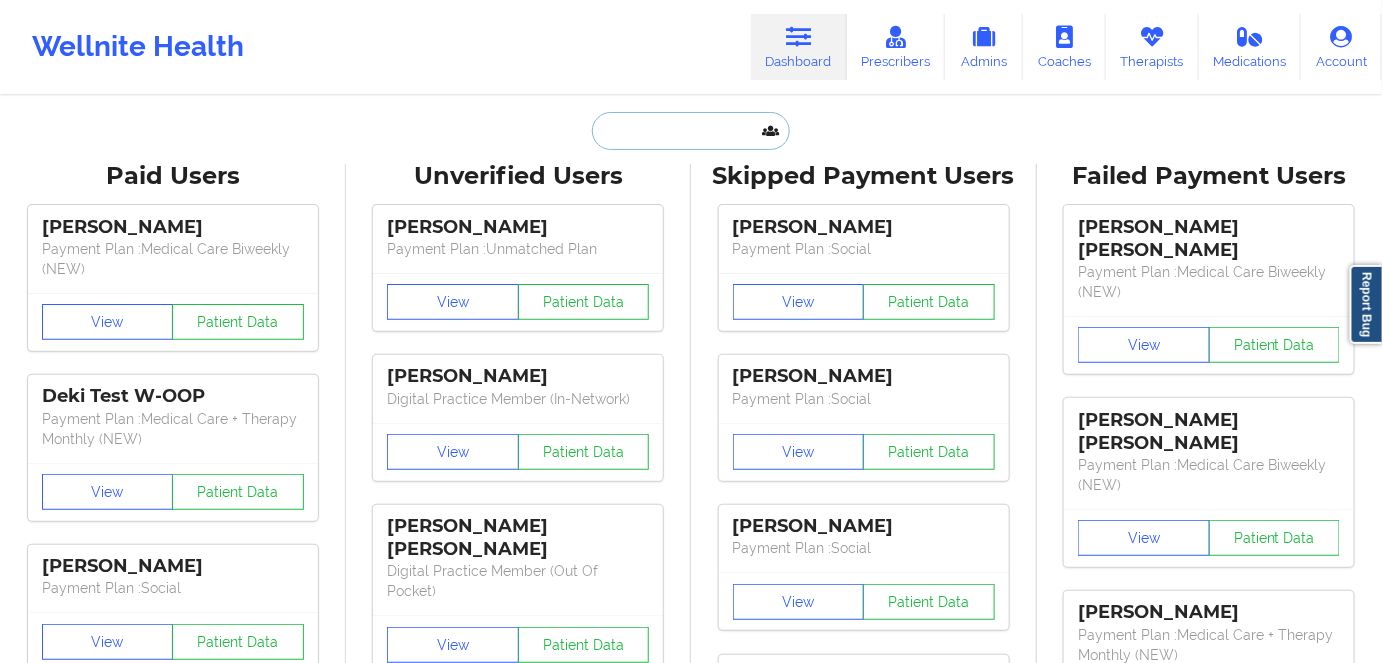 click at bounding box center [691, 131] 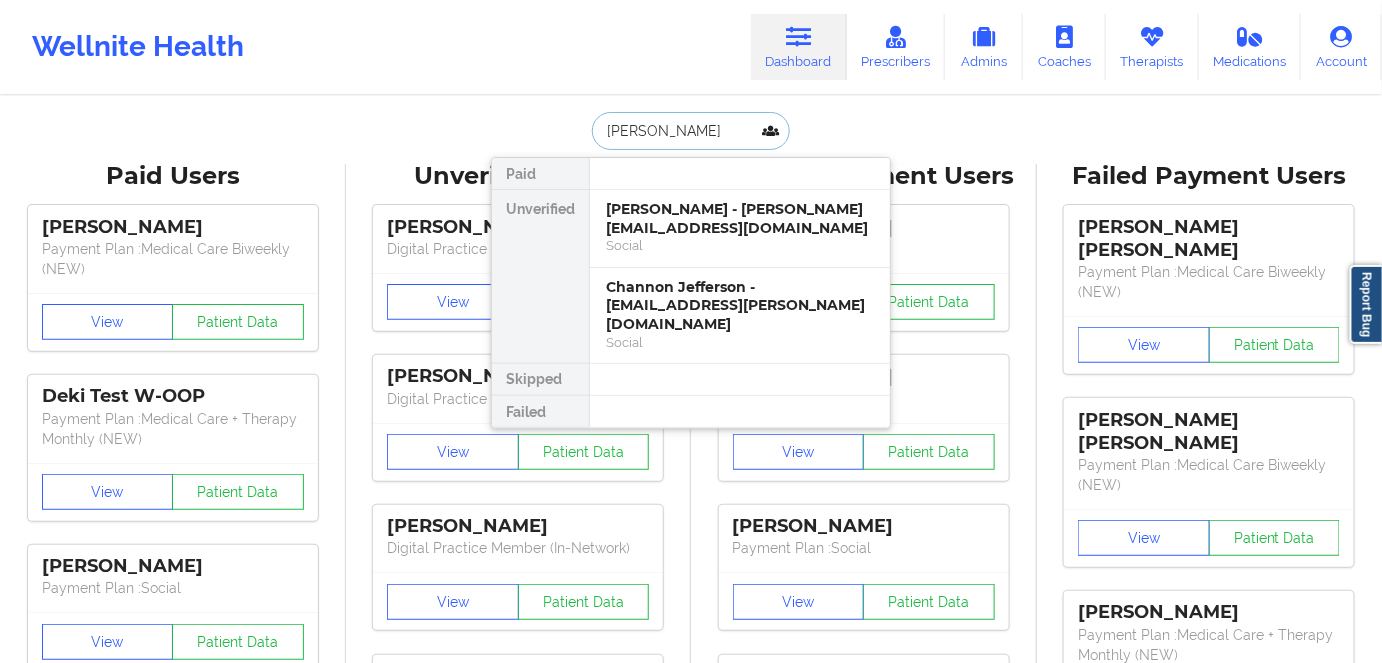 type on "[PERSON_NAME]" 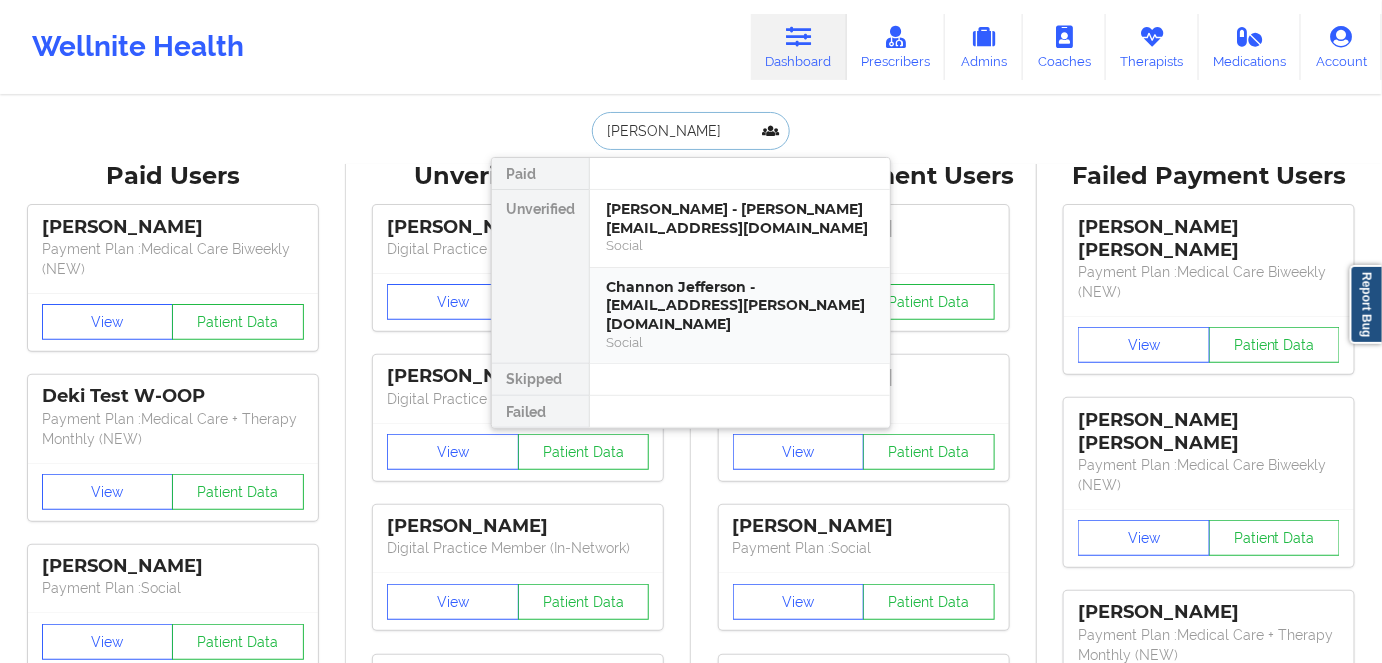 click on "Social" at bounding box center [740, 342] 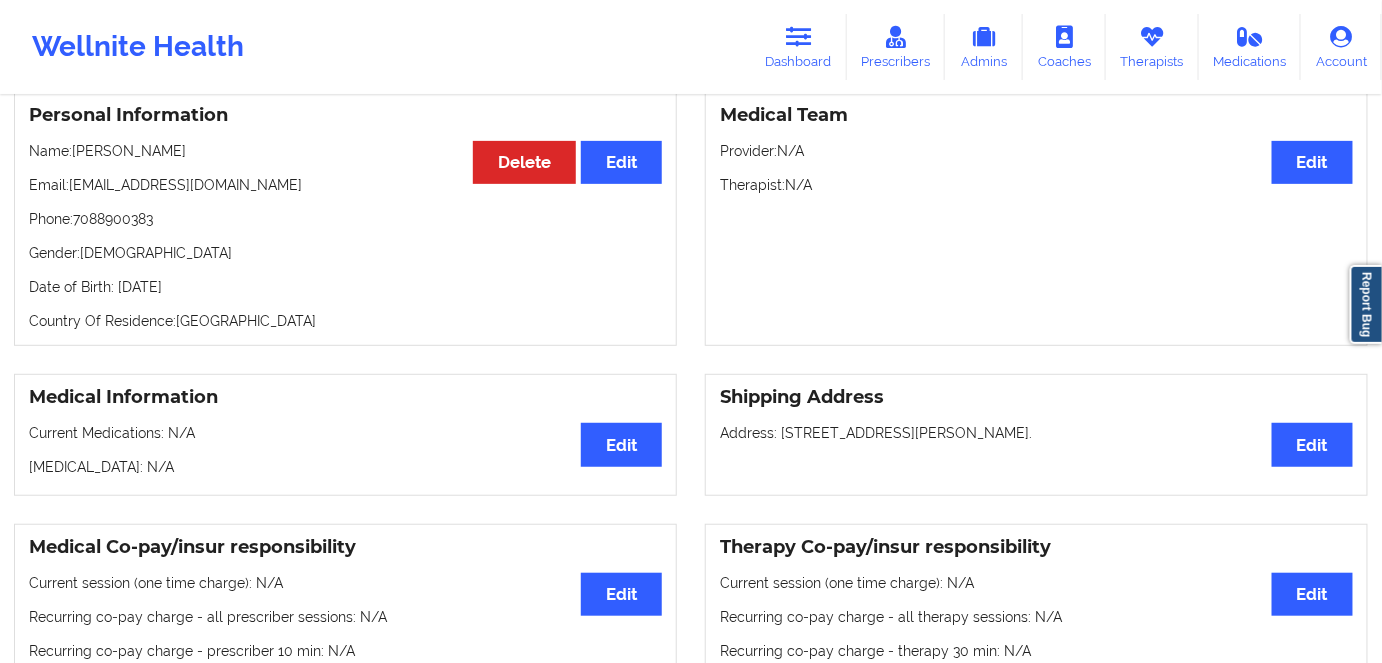 scroll, scrollTop: 90, scrollLeft: 0, axis: vertical 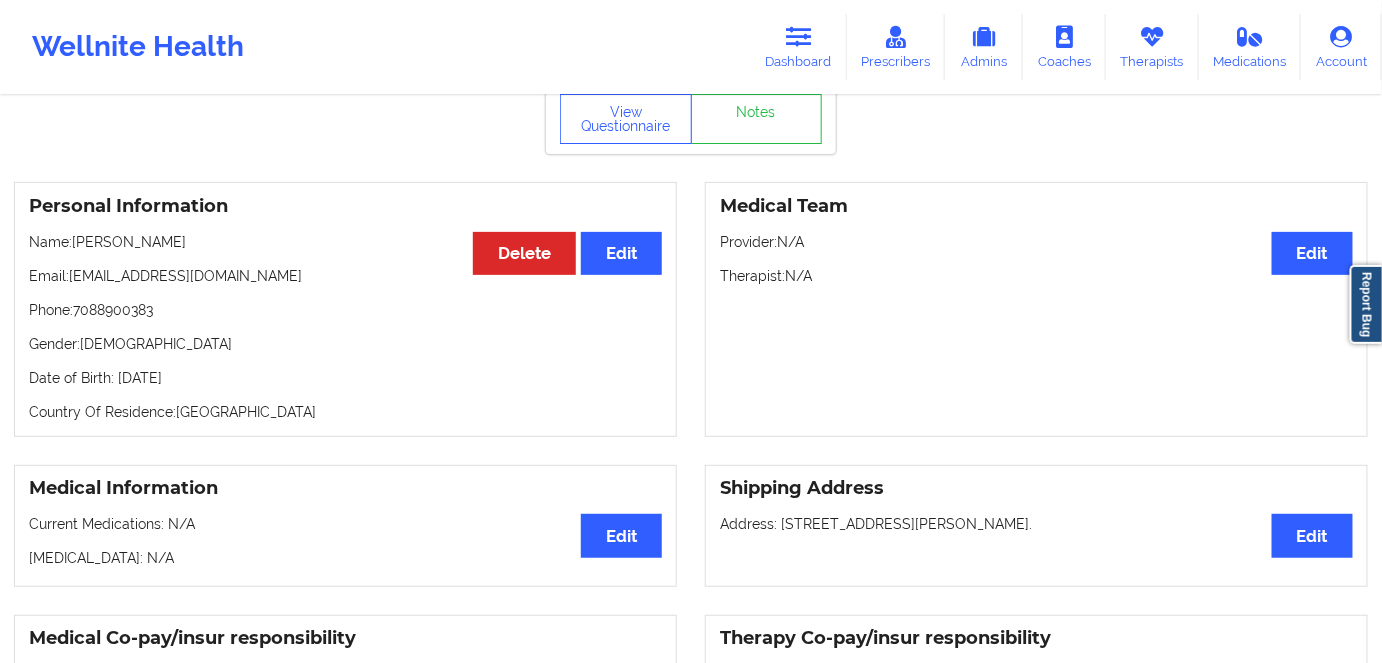 click on "Date of Birth:   [DEMOGRAPHIC_DATA]" at bounding box center (345, 378) 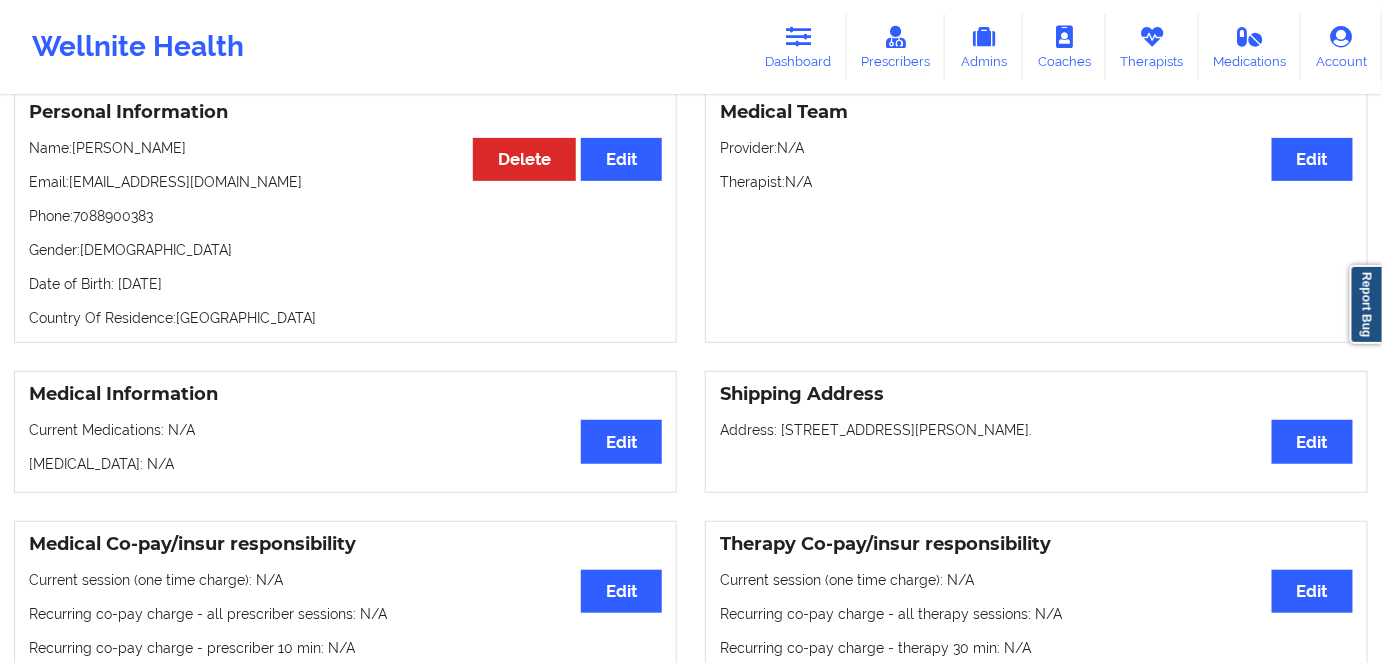 scroll, scrollTop: 181, scrollLeft: 0, axis: vertical 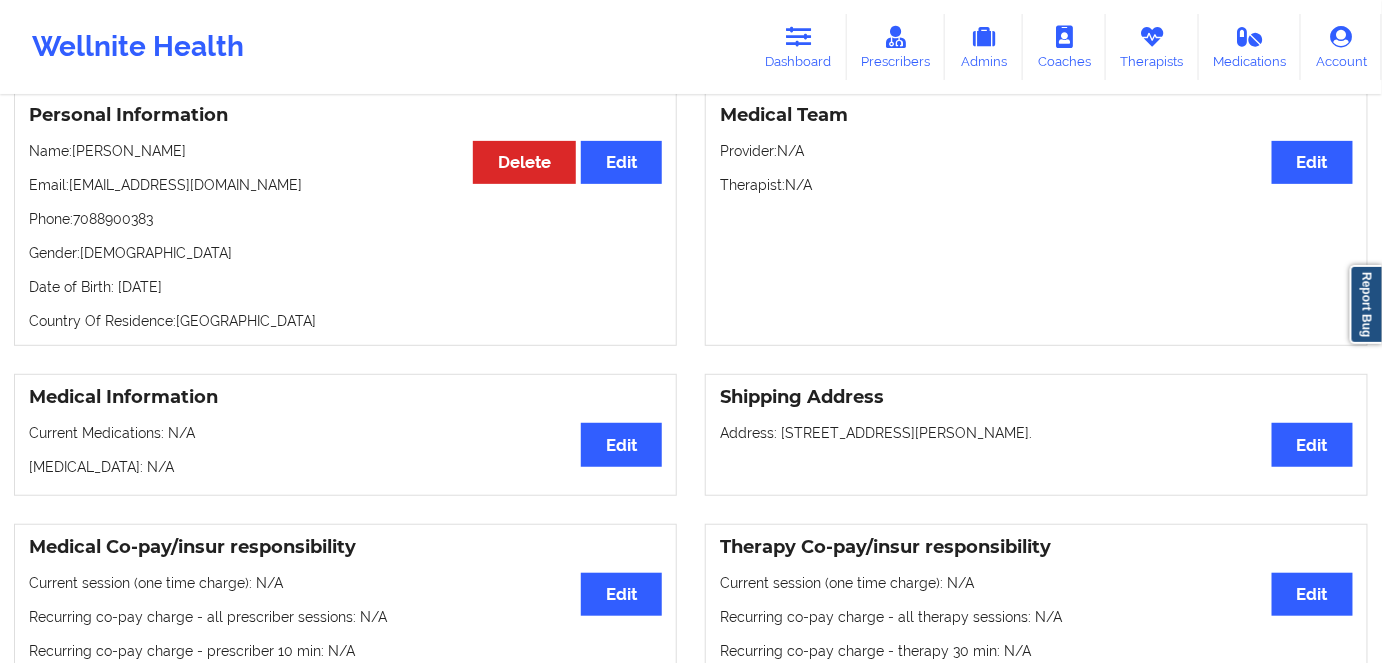 drag, startPoint x: 280, startPoint y: 337, endPoint x: 282, endPoint y: 323, distance: 14.142136 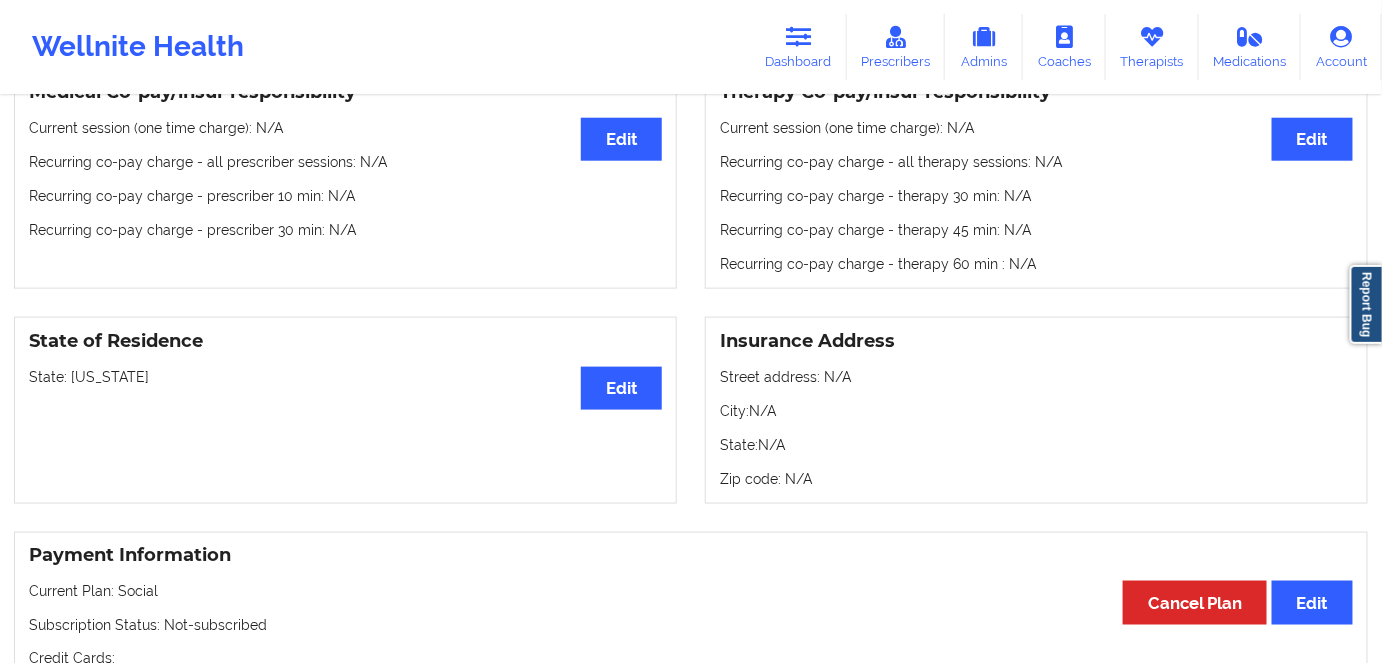 scroll, scrollTop: 1000, scrollLeft: 0, axis: vertical 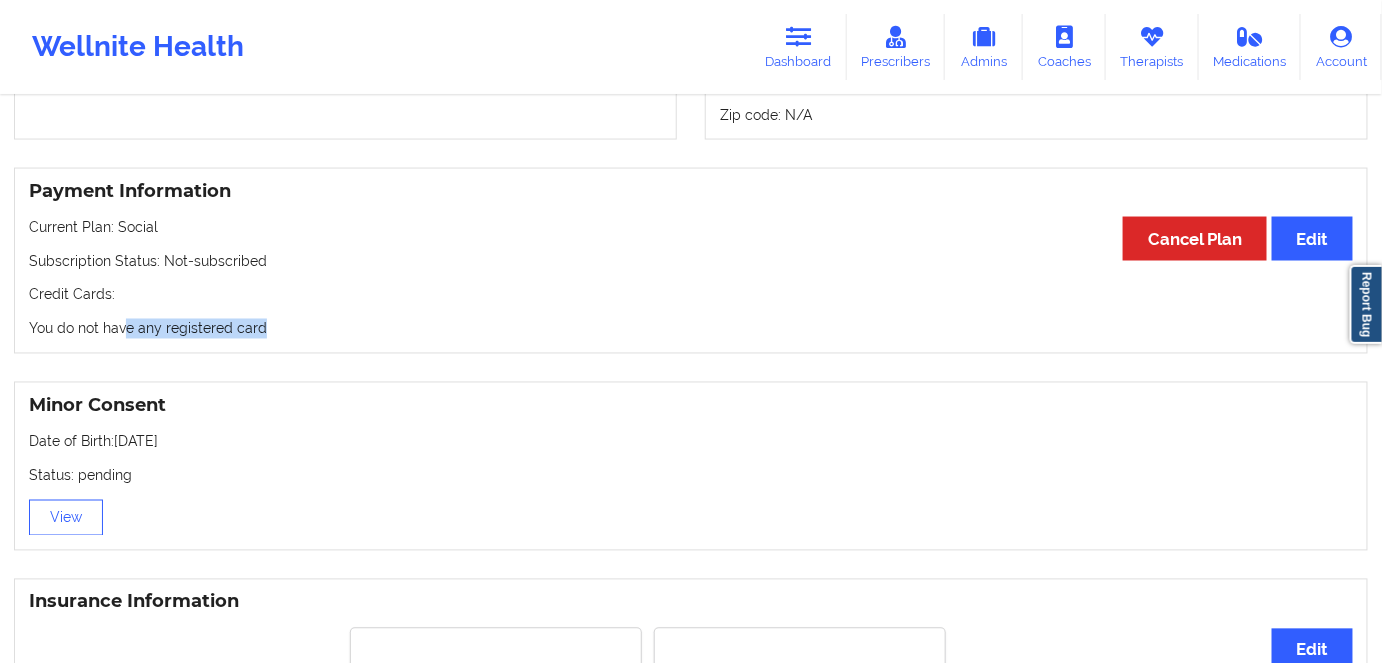 drag, startPoint x: 320, startPoint y: 344, endPoint x: 127, endPoint y: 350, distance: 193.09325 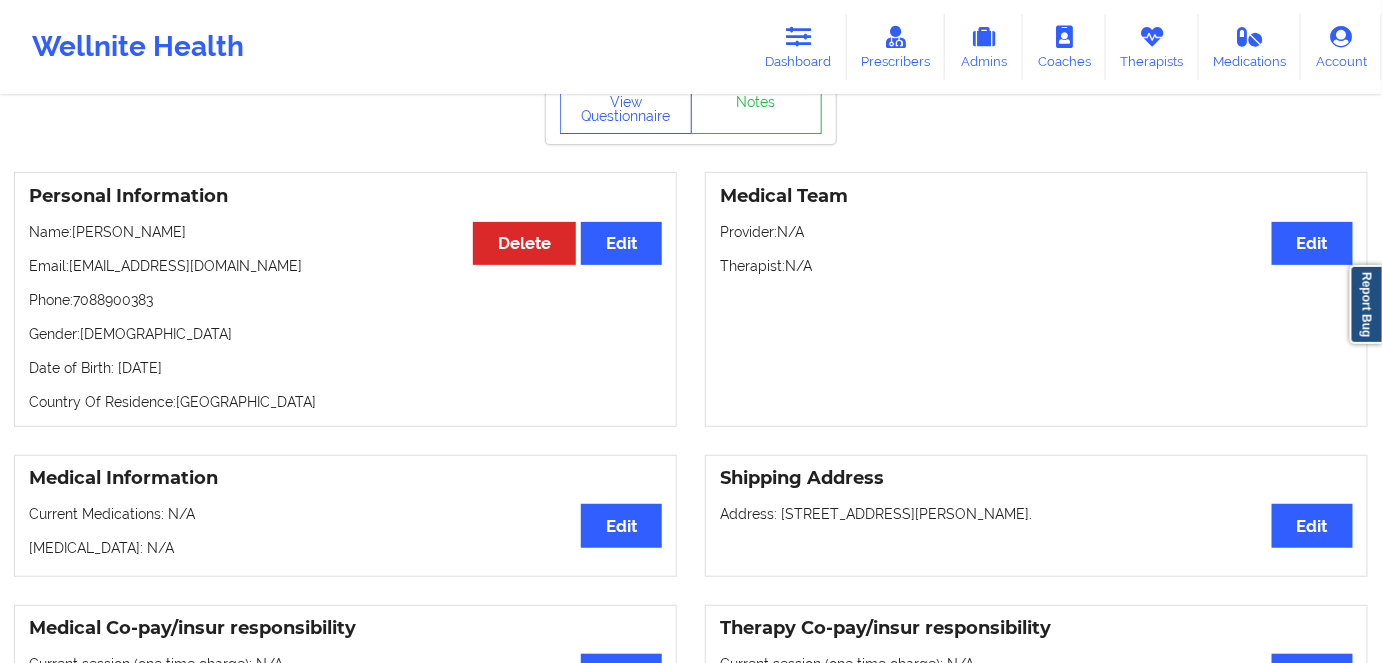 scroll, scrollTop: 90, scrollLeft: 0, axis: vertical 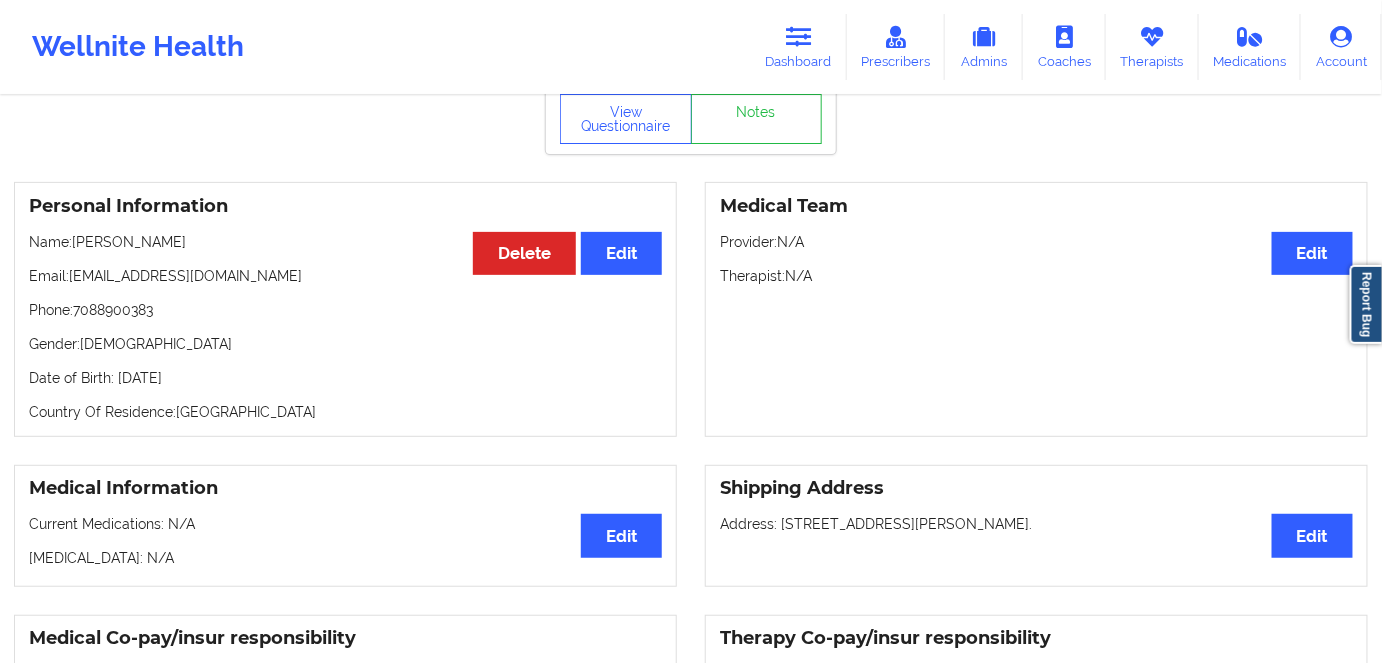 drag, startPoint x: 322, startPoint y: 378, endPoint x: 133, endPoint y: 369, distance: 189.21416 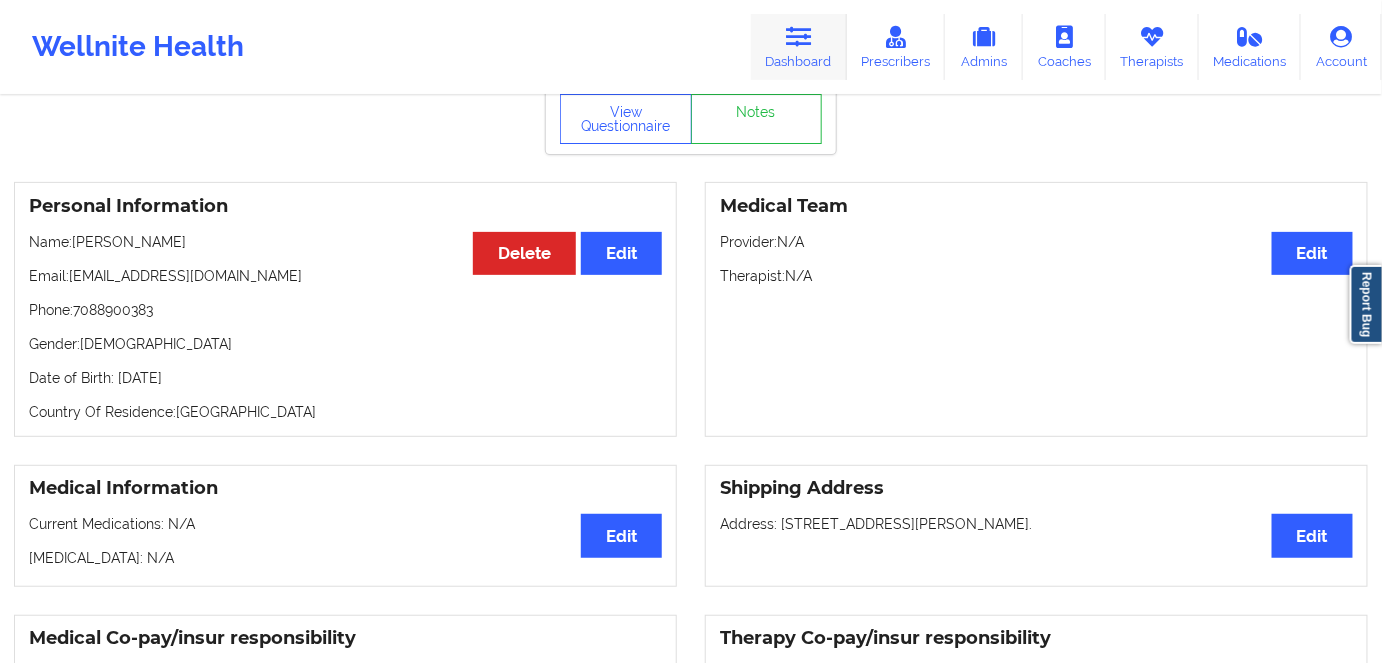 click at bounding box center (799, 37) 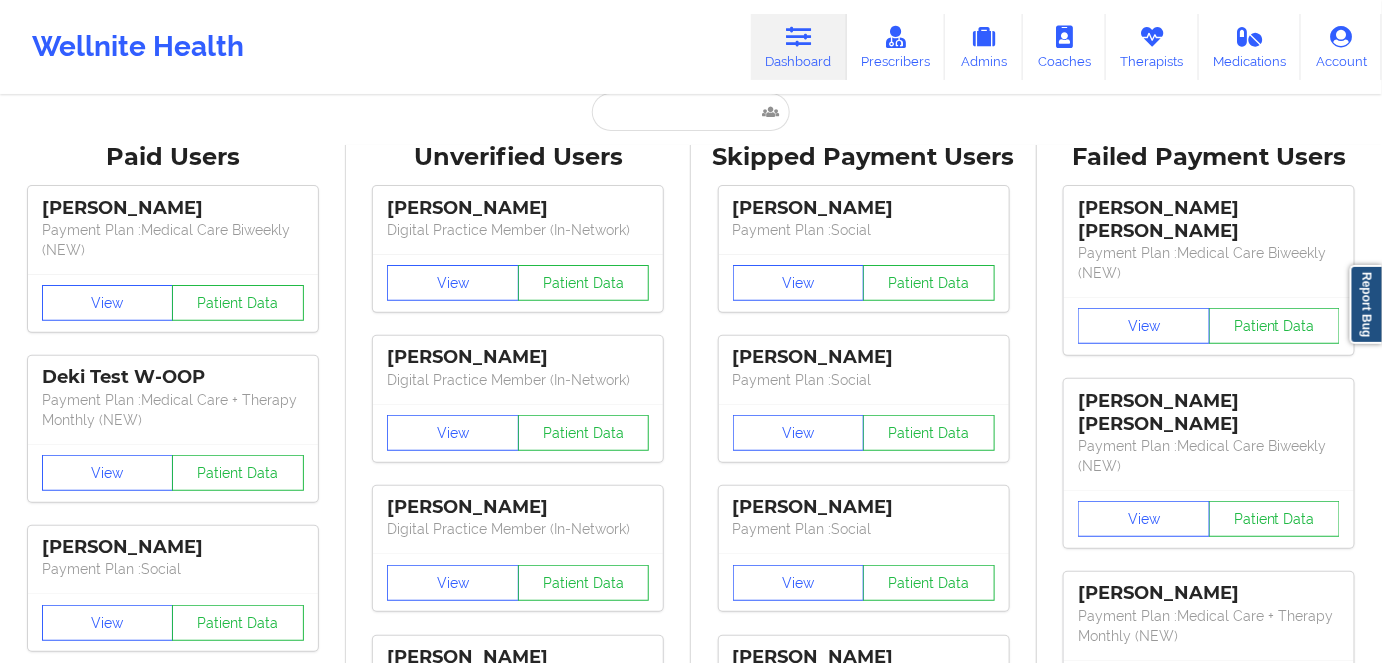 scroll, scrollTop: 0, scrollLeft: 0, axis: both 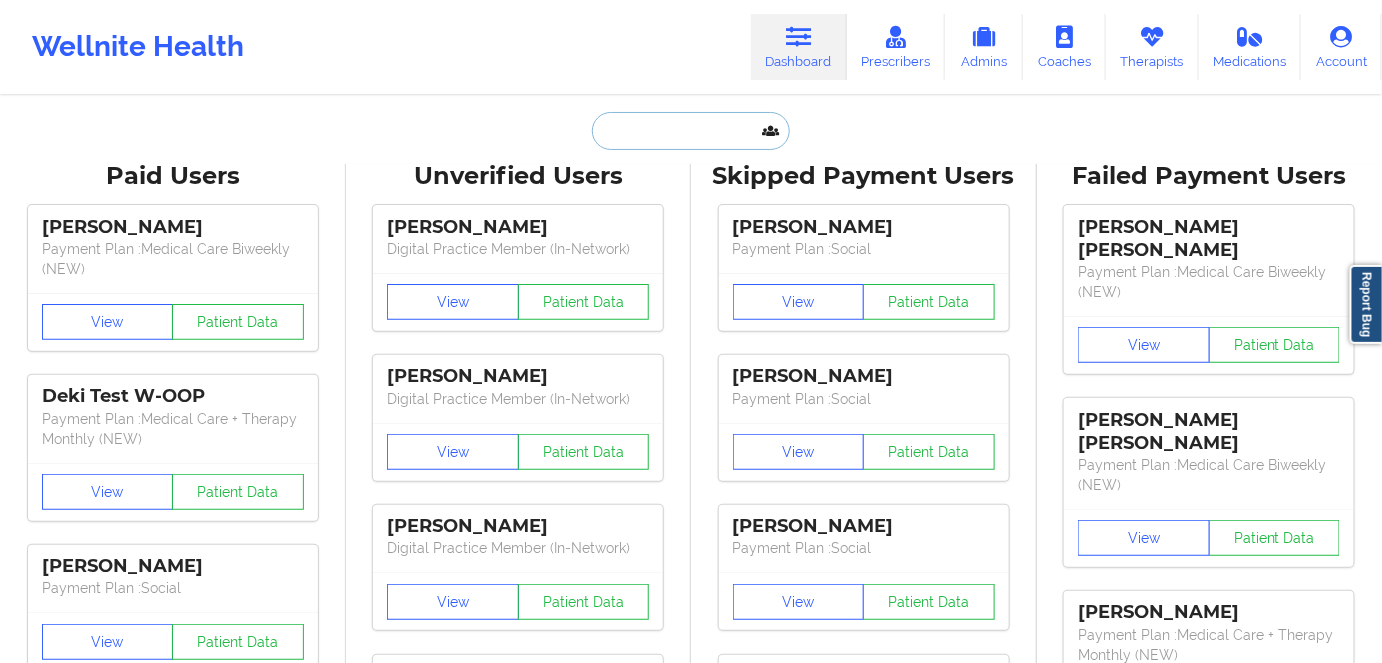 click at bounding box center (691, 131) 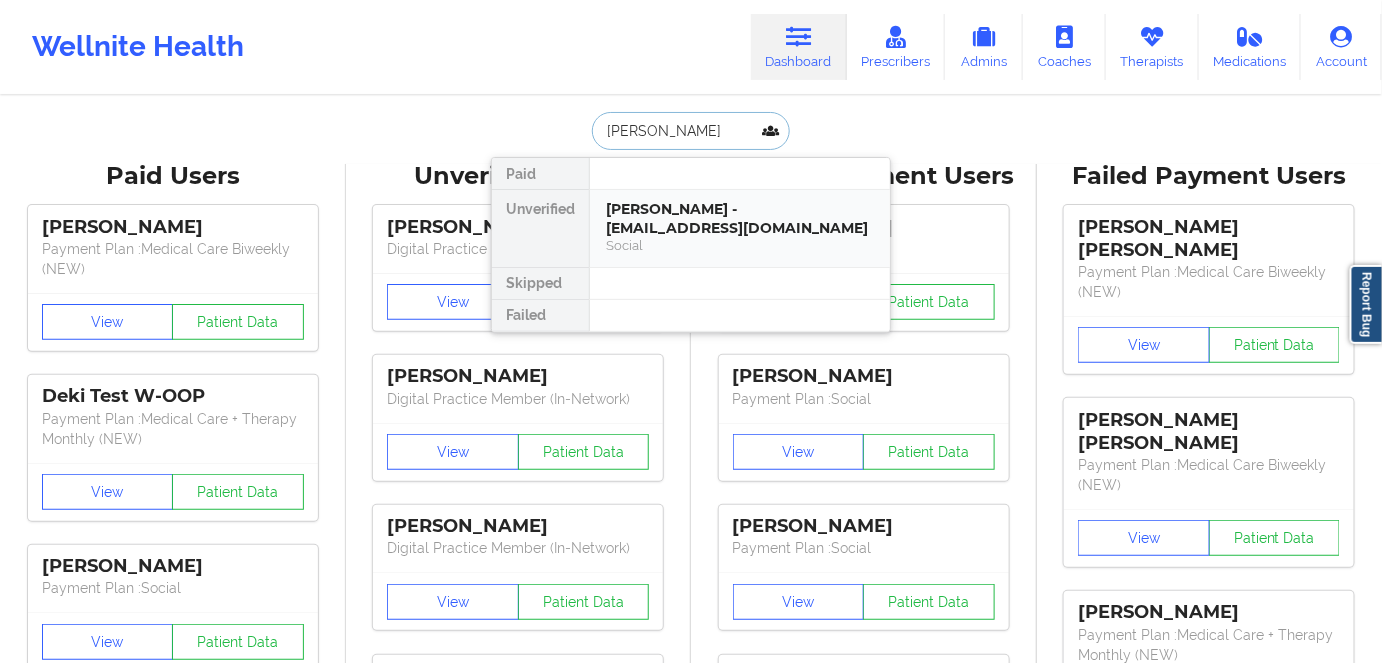 click on "[PERSON_NAME] - [EMAIL_ADDRESS][DOMAIN_NAME]" at bounding box center (740, 218) 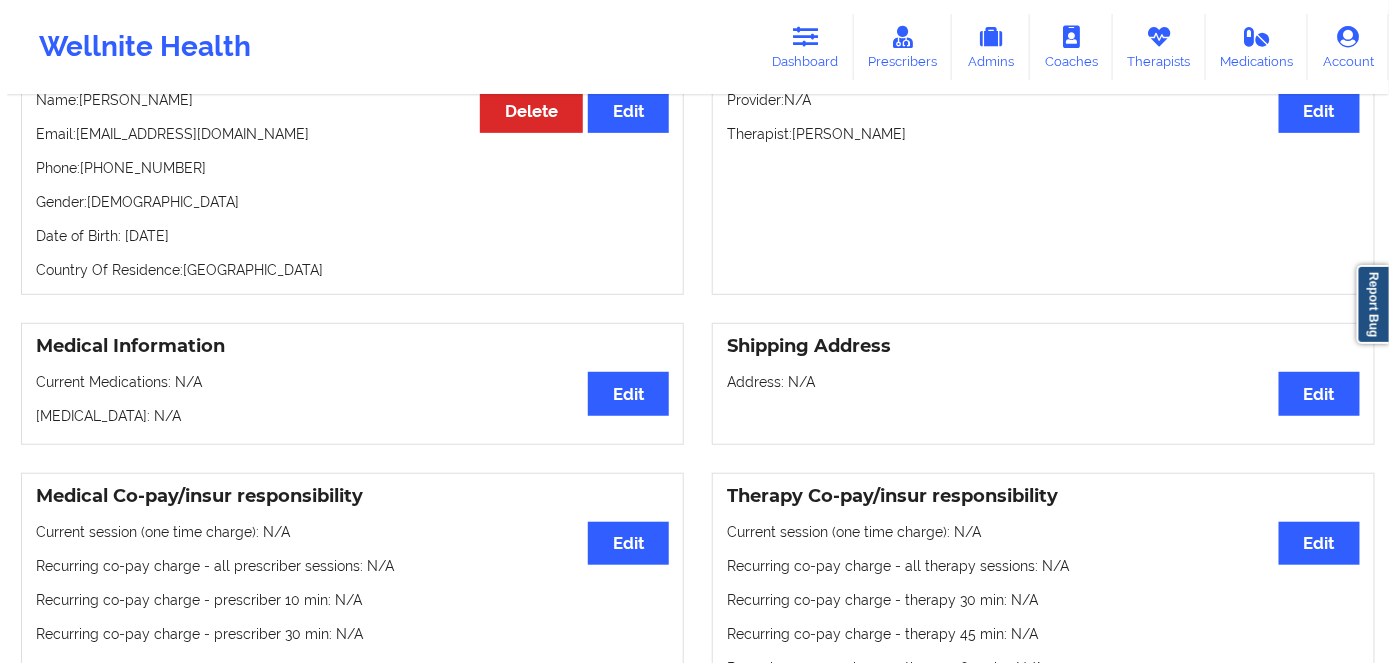 scroll, scrollTop: 0, scrollLeft: 0, axis: both 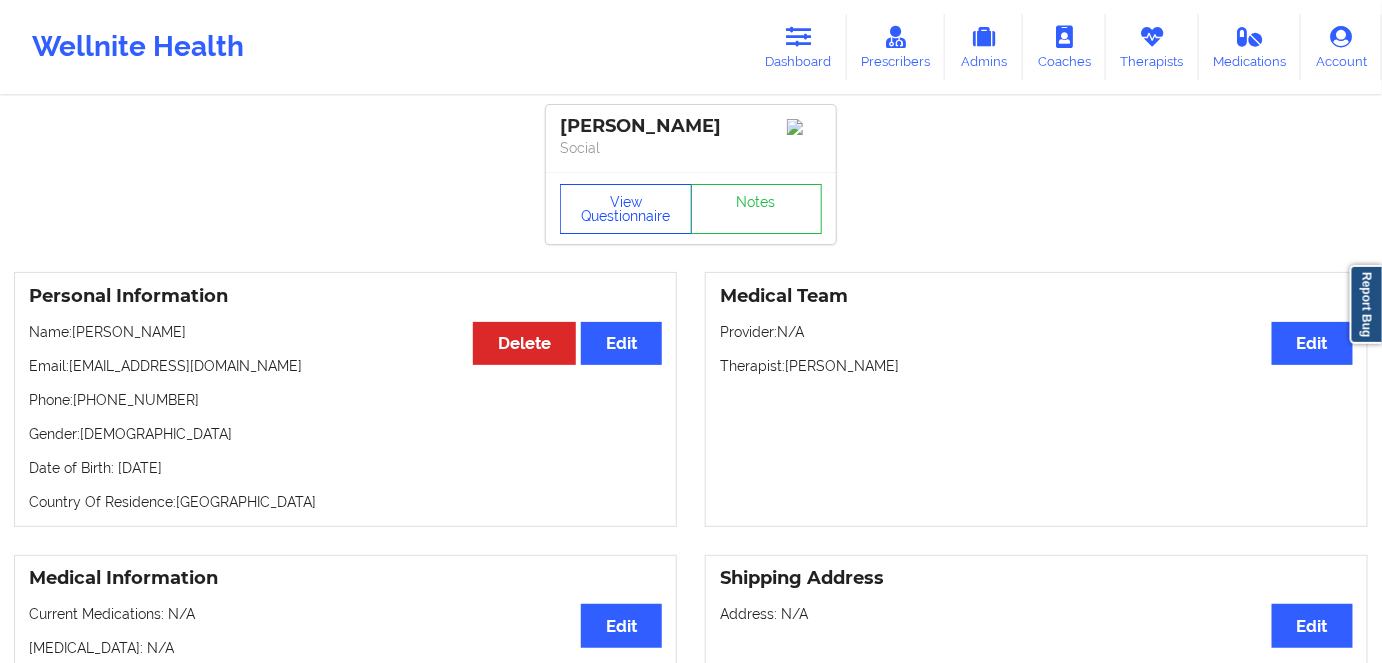 click on "View Questionnaire Notes" at bounding box center [691, 208] 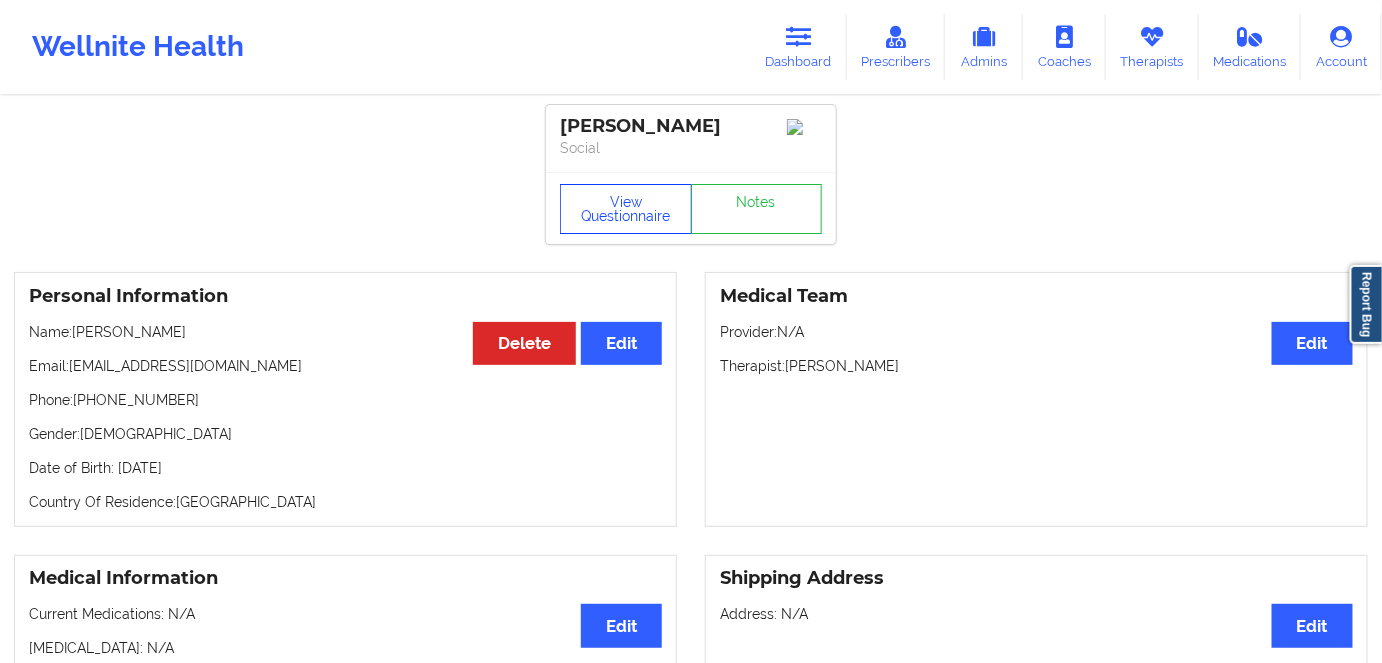 click on "View Questionnaire" at bounding box center (626, 209) 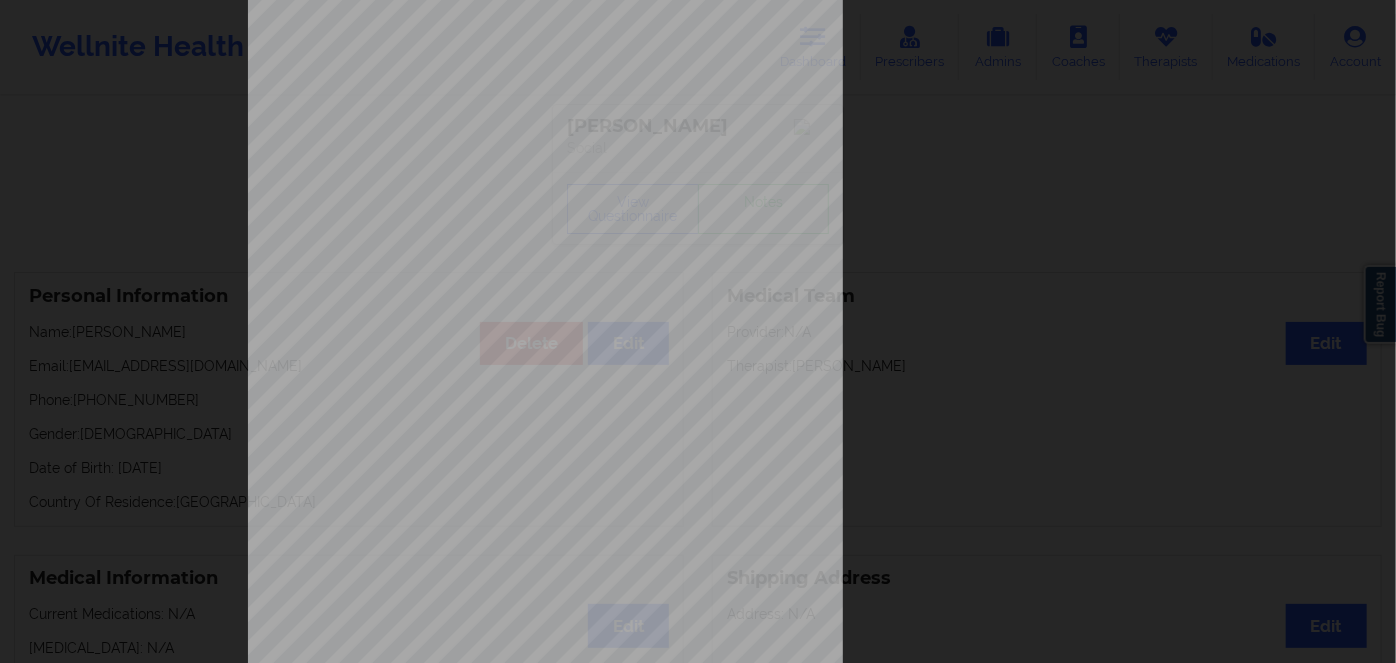 scroll, scrollTop: 290, scrollLeft: 0, axis: vertical 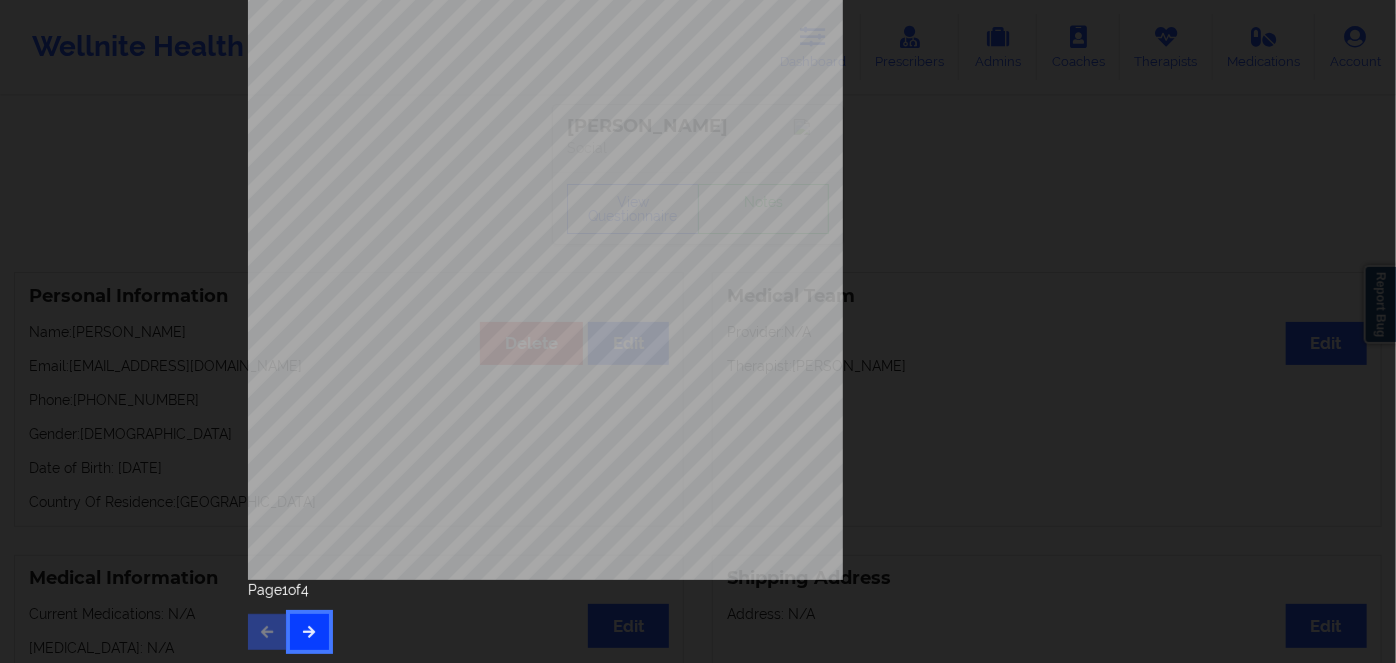 click at bounding box center [309, 631] 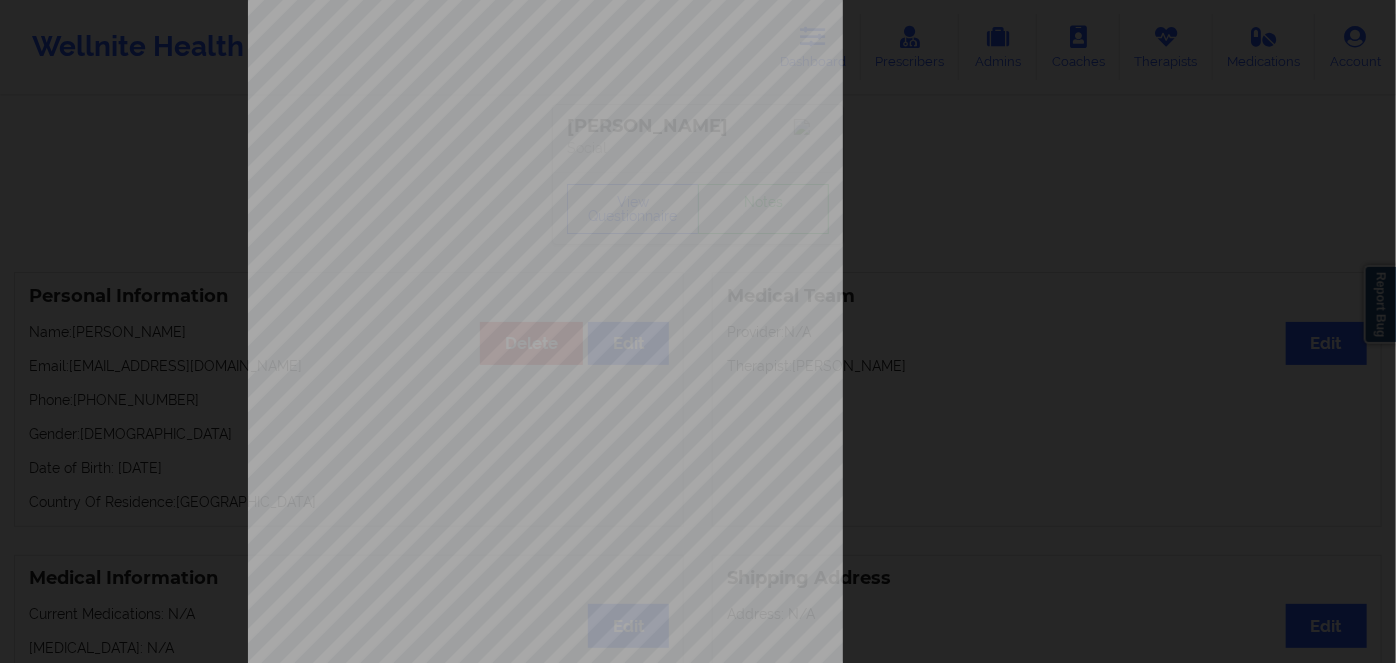scroll, scrollTop: 272, scrollLeft: 0, axis: vertical 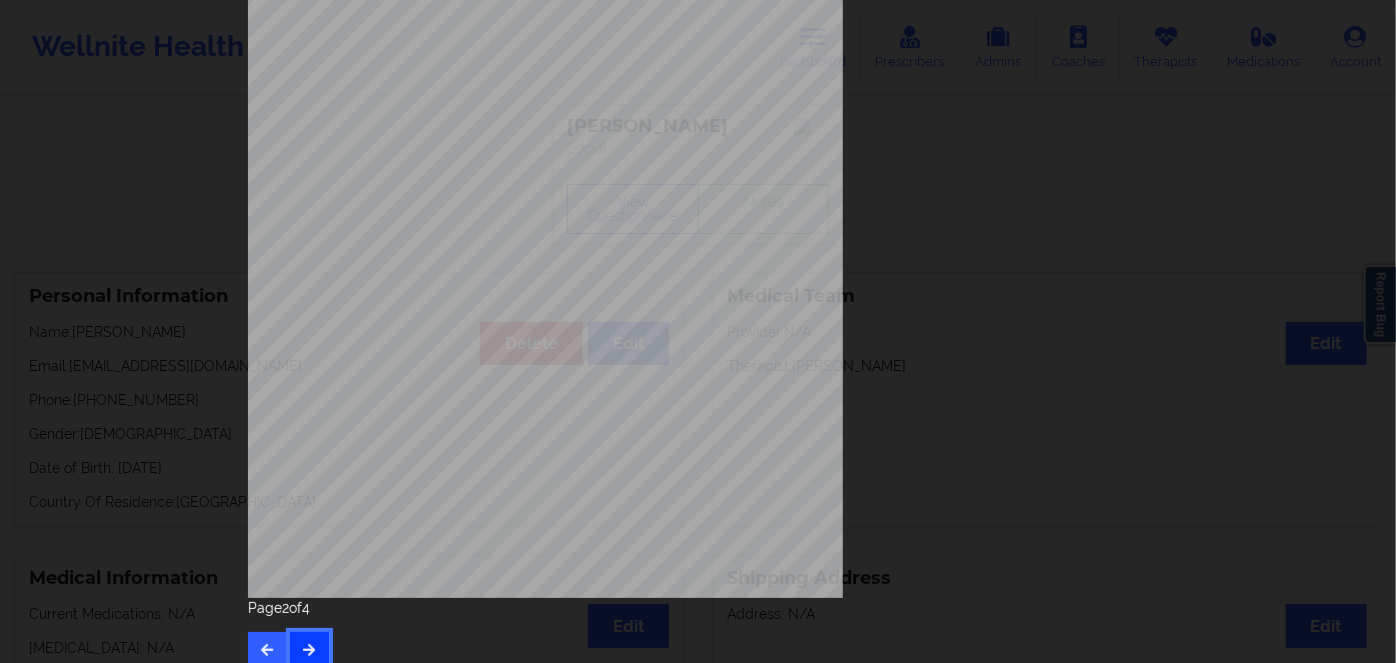 click at bounding box center (309, 650) 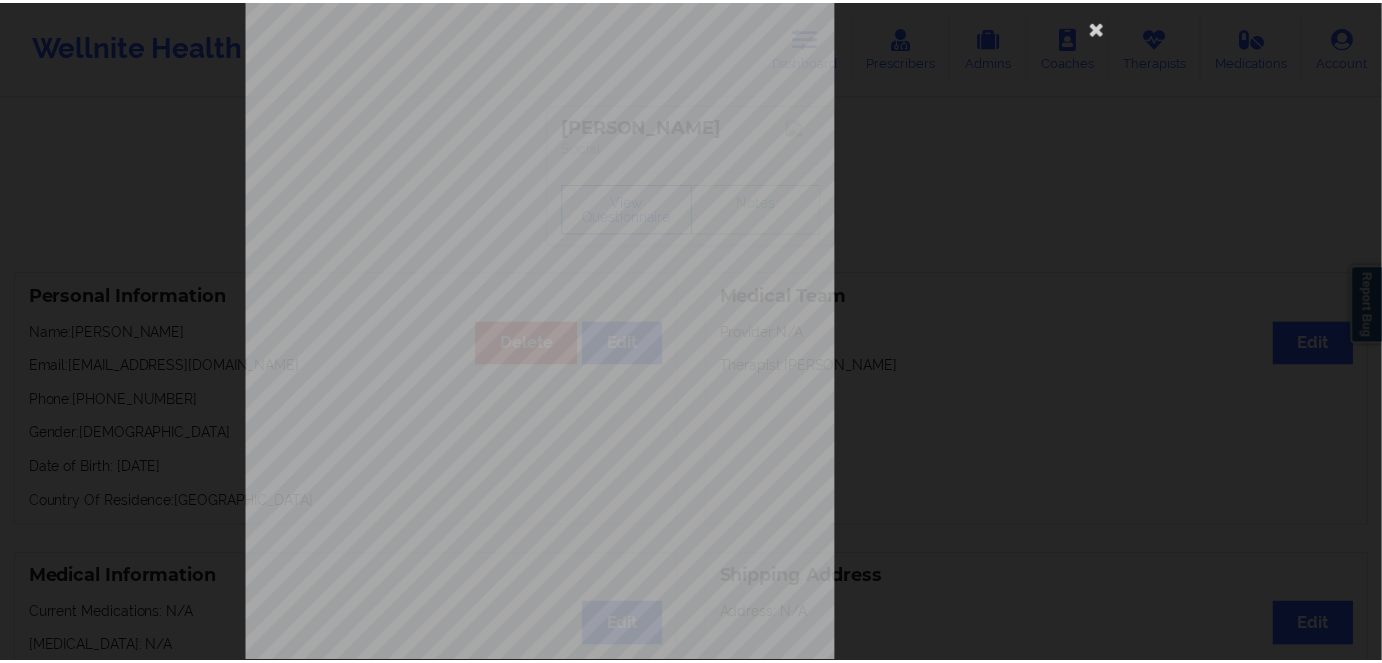 scroll, scrollTop: 18, scrollLeft: 0, axis: vertical 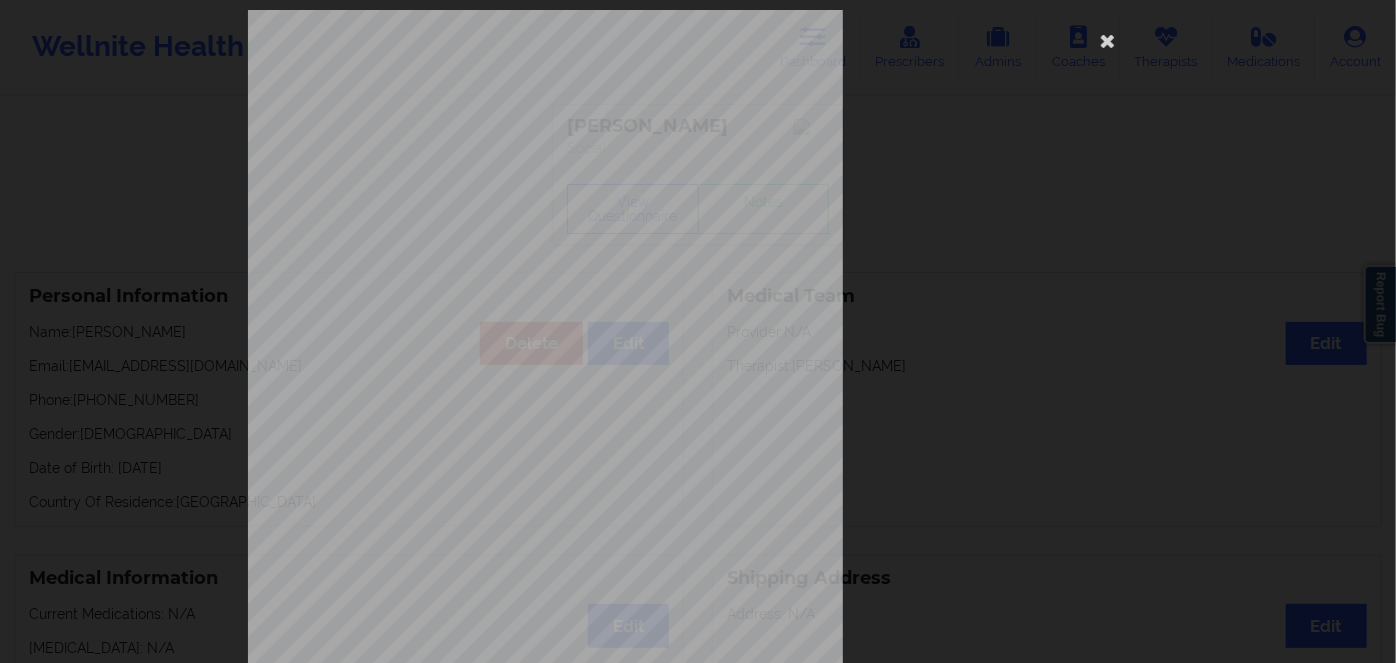 click on "OPH731A23311" at bounding box center [489, 136] 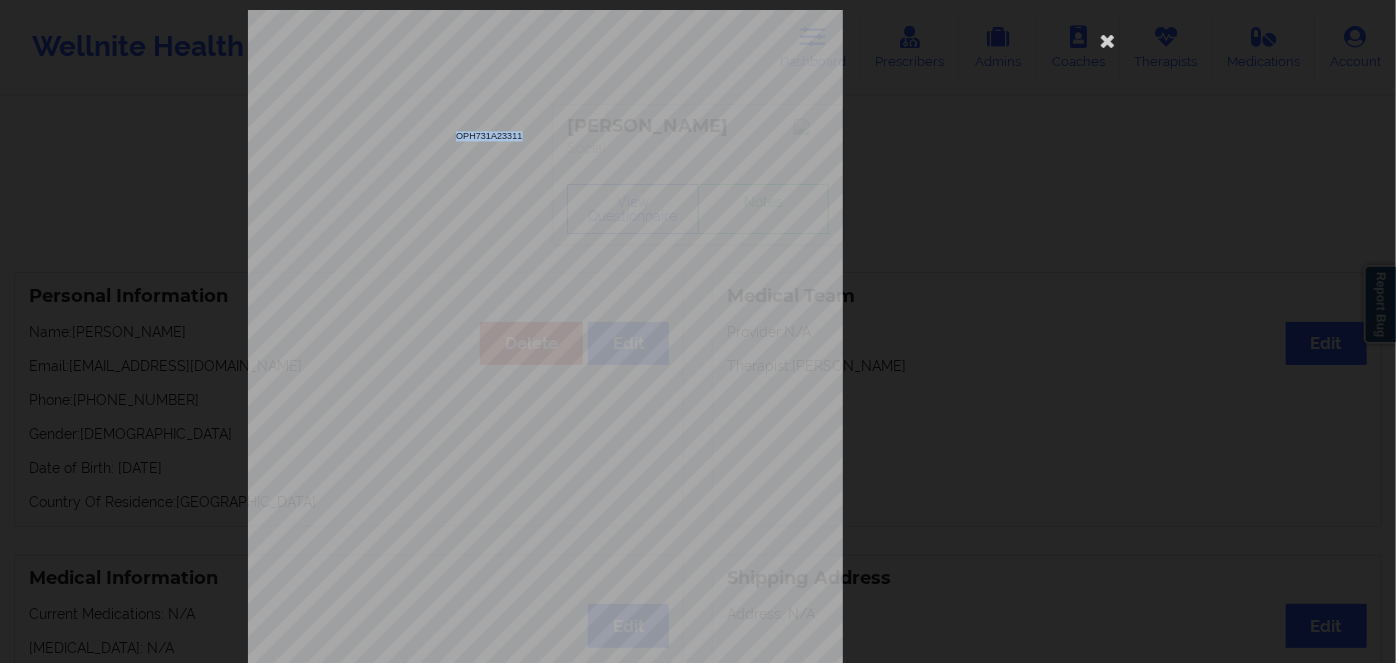 click on "OPH731A23311" at bounding box center (489, 136) 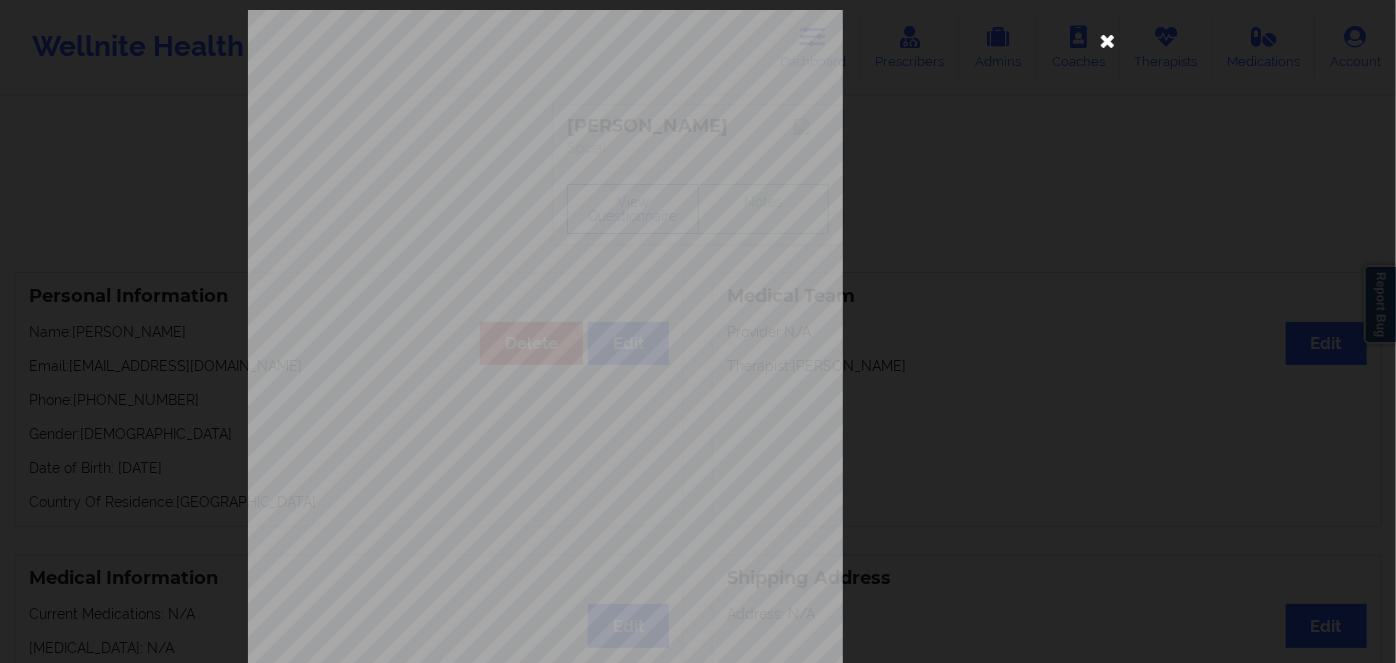 click at bounding box center [1108, 40] 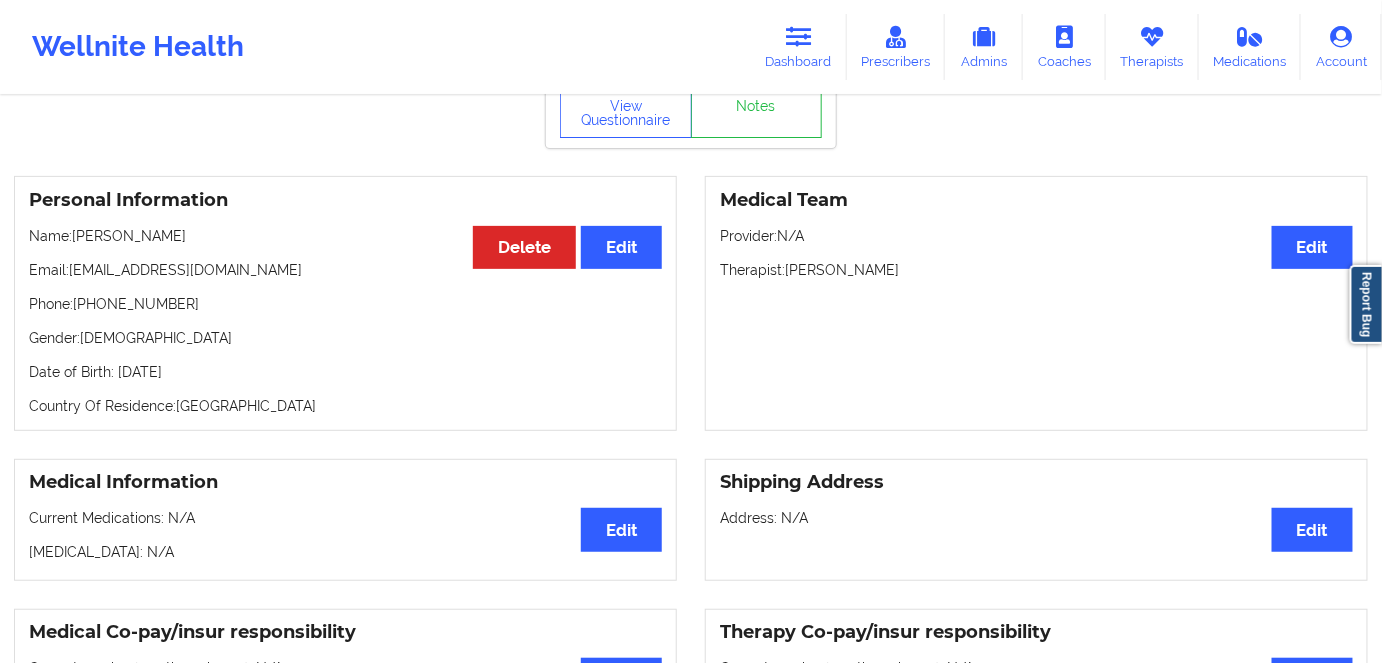 scroll, scrollTop: 90, scrollLeft: 0, axis: vertical 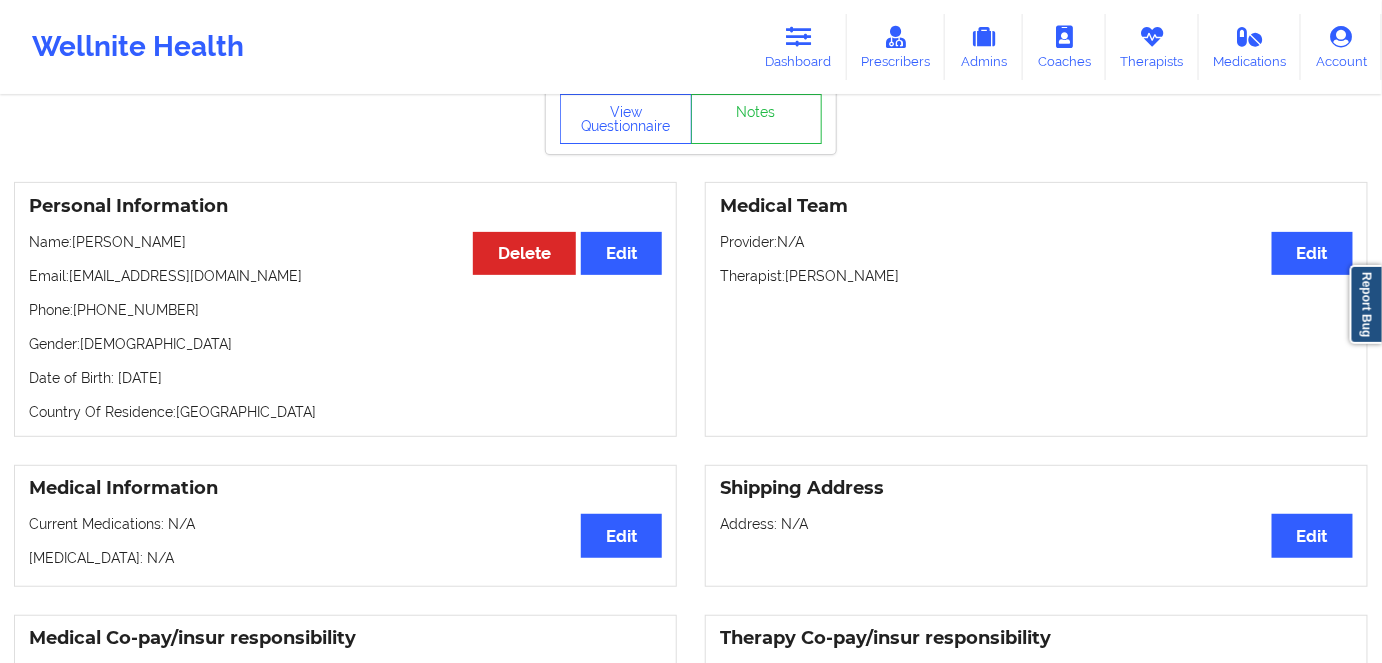 click on "Personal Information Edit Delete Name:  [PERSON_NAME] Email:  [EMAIL_ADDRESS][DOMAIN_NAME] Phone:  [PHONE_NUMBER] Gender:  [DEMOGRAPHIC_DATA] Date of Birth:   [DEMOGRAPHIC_DATA] Country Of Residence: [DEMOGRAPHIC_DATA]" at bounding box center [345, 309] 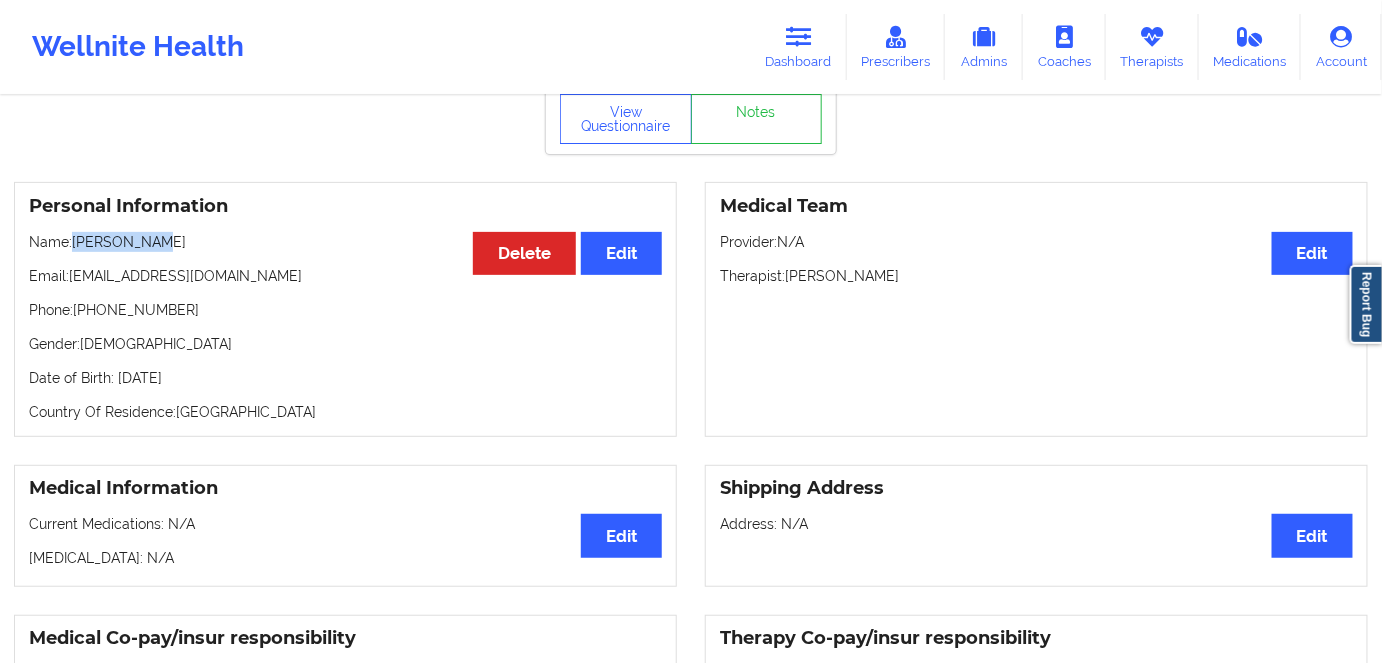 drag, startPoint x: 185, startPoint y: 250, endPoint x: 77, endPoint y: 237, distance: 108.779594 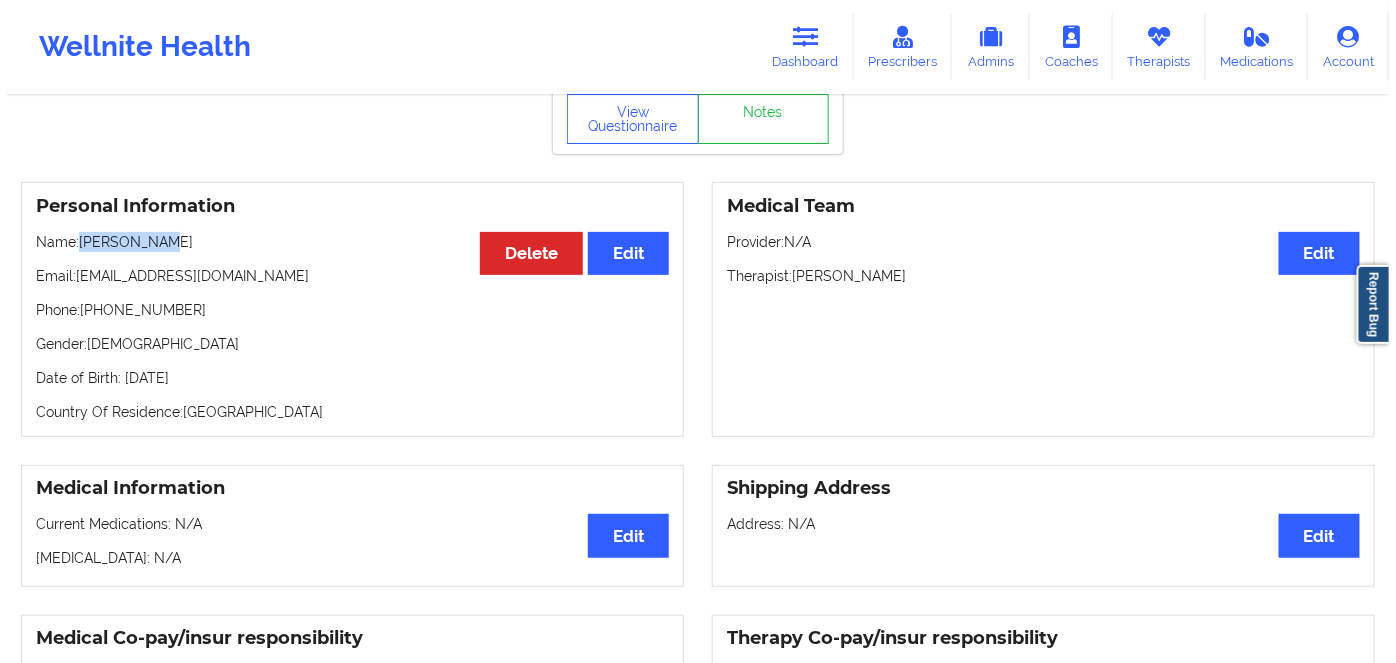 scroll, scrollTop: 0, scrollLeft: 0, axis: both 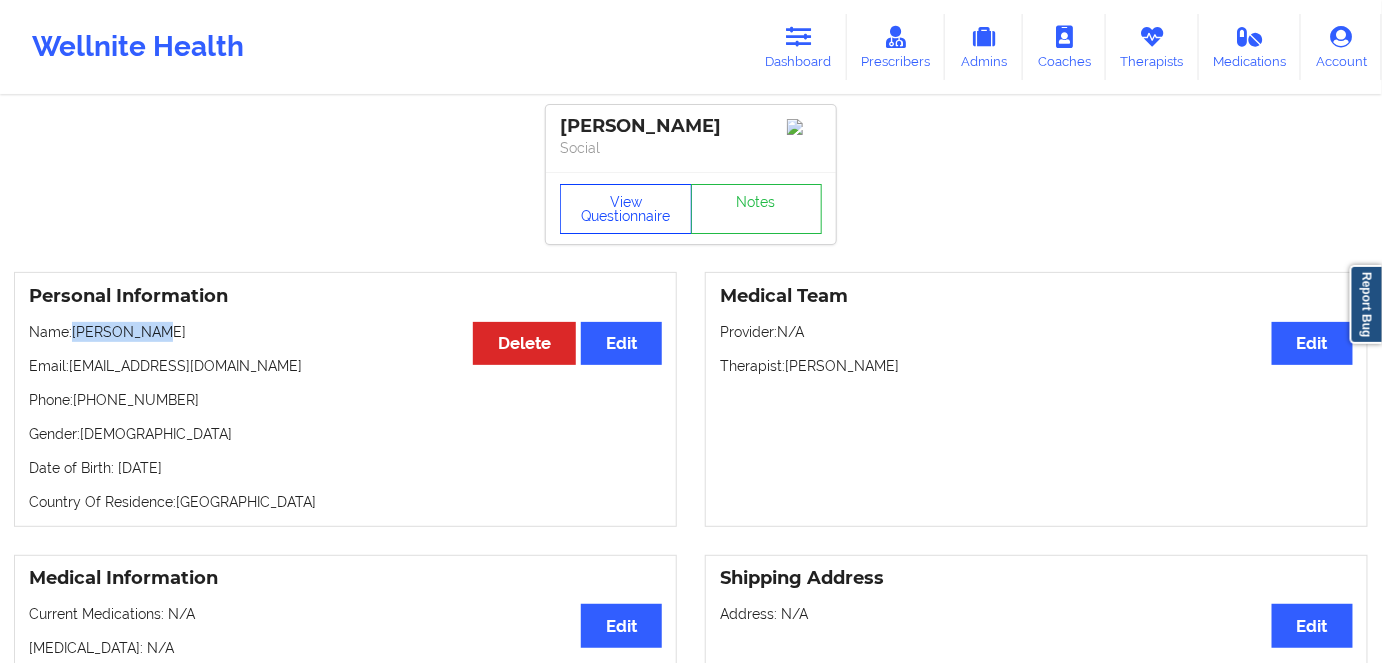 click on "View Questionnaire" at bounding box center (626, 209) 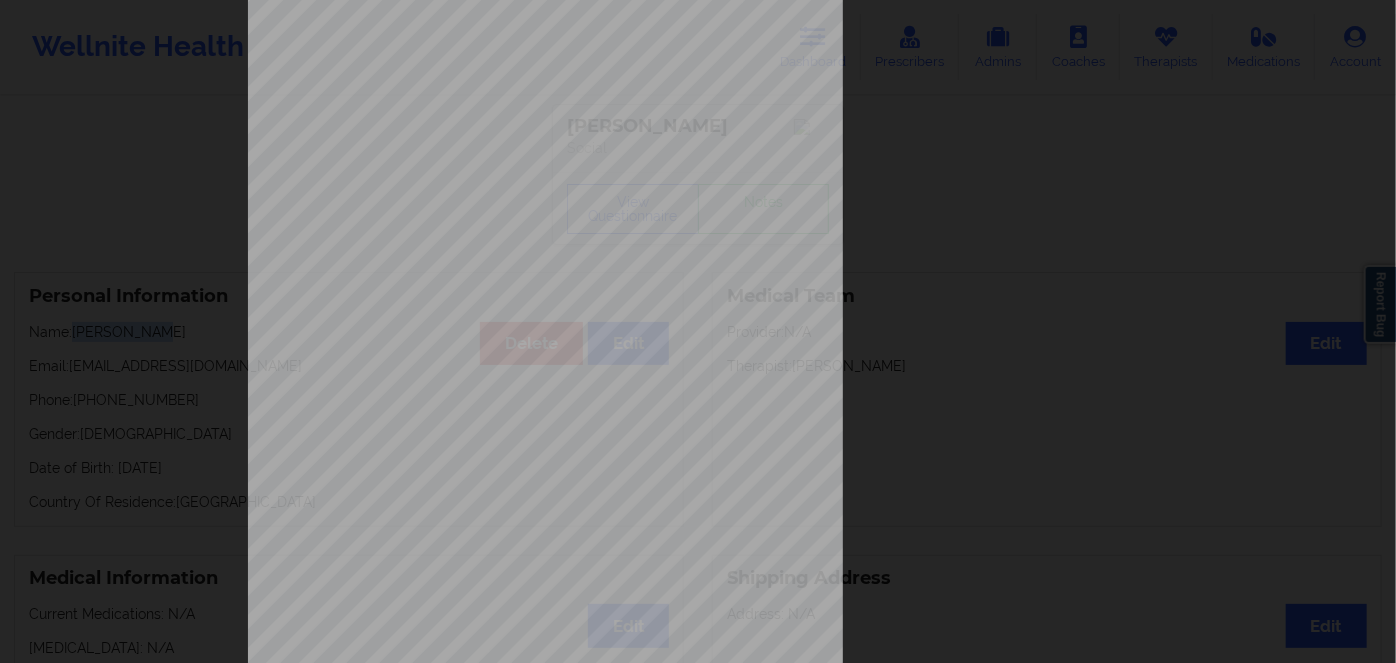 scroll, scrollTop: 290, scrollLeft: 0, axis: vertical 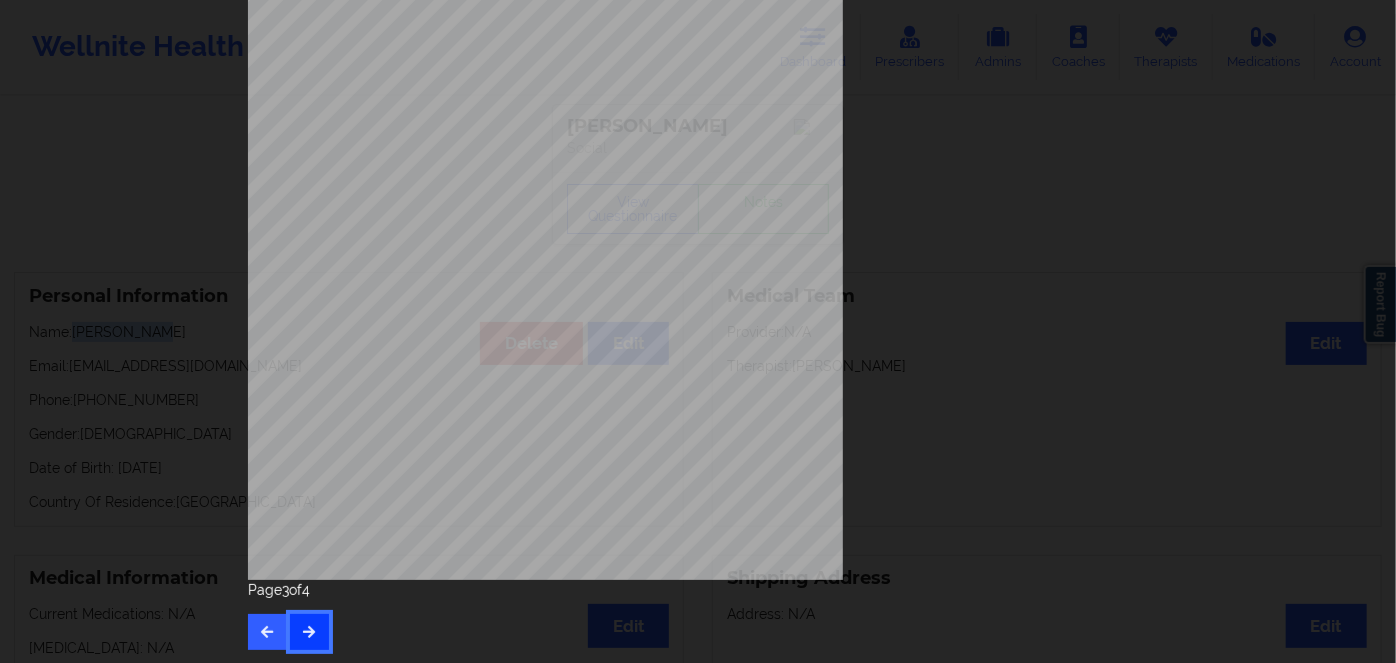 click at bounding box center (309, 632) 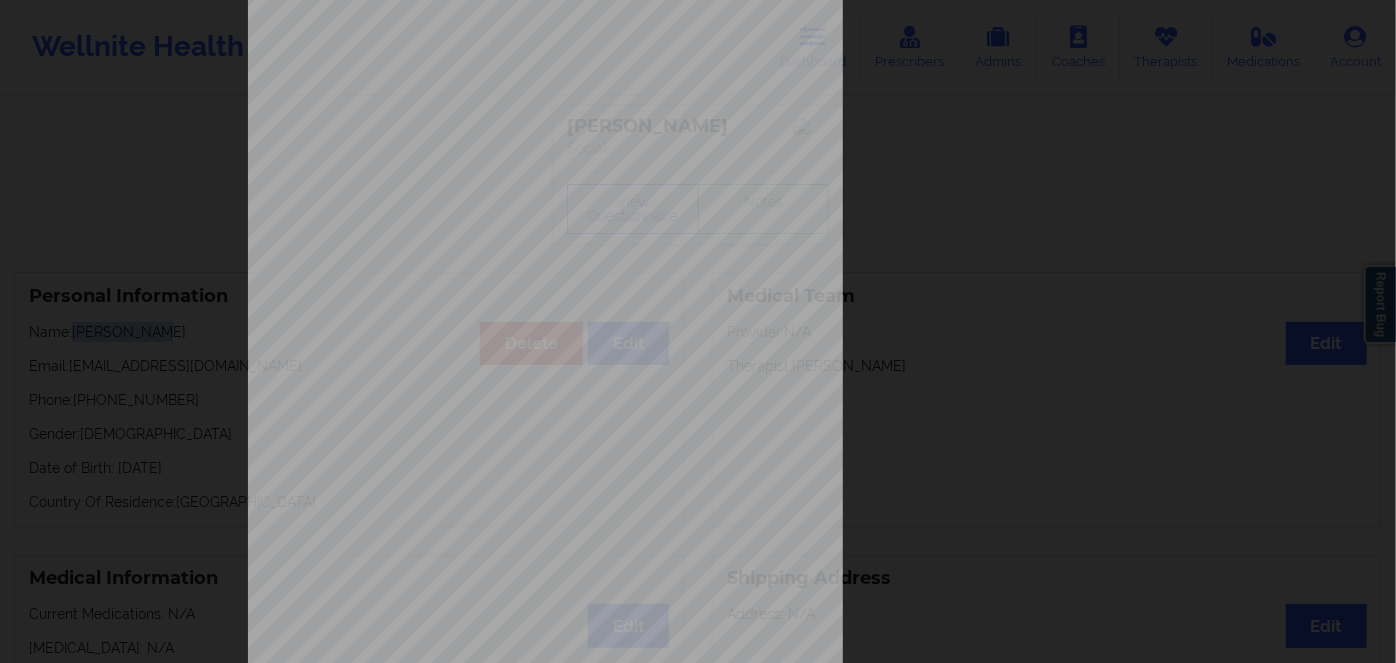 scroll, scrollTop: 290, scrollLeft: 0, axis: vertical 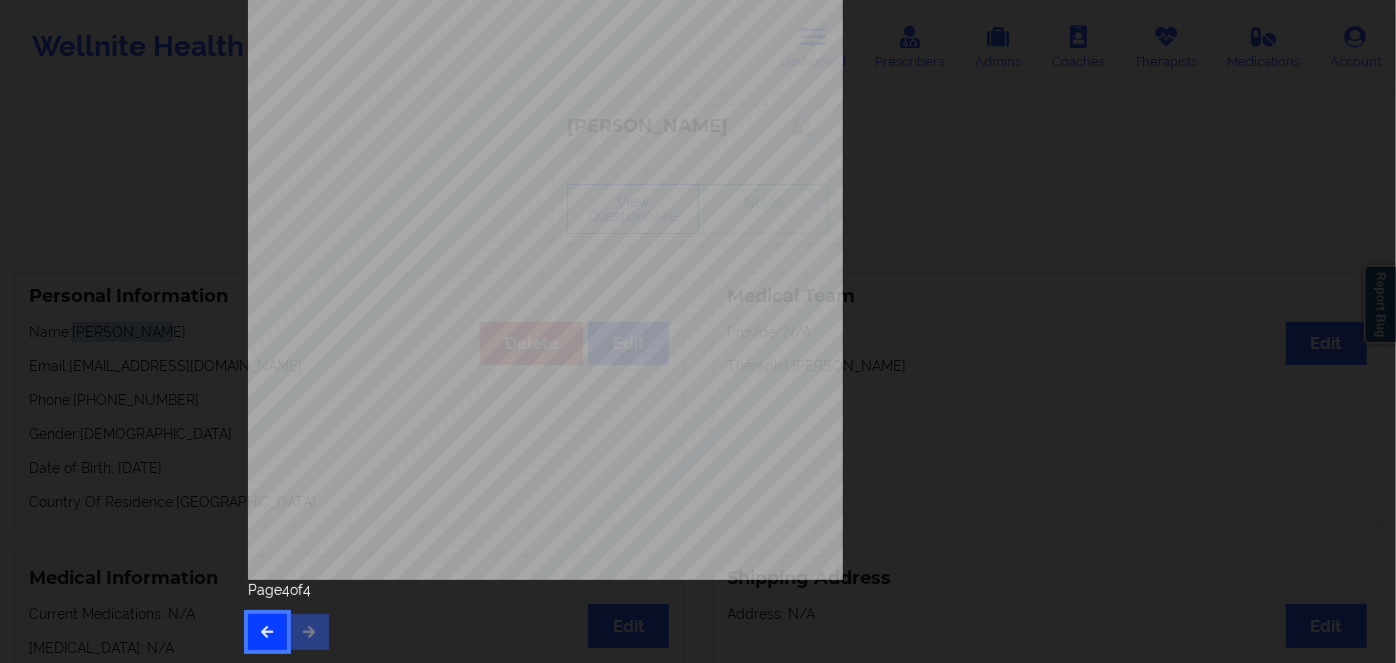 drag, startPoint x: 256, startPoint y: 632, endPoint x: 319, endPoint y: 582, distance: 80.43009 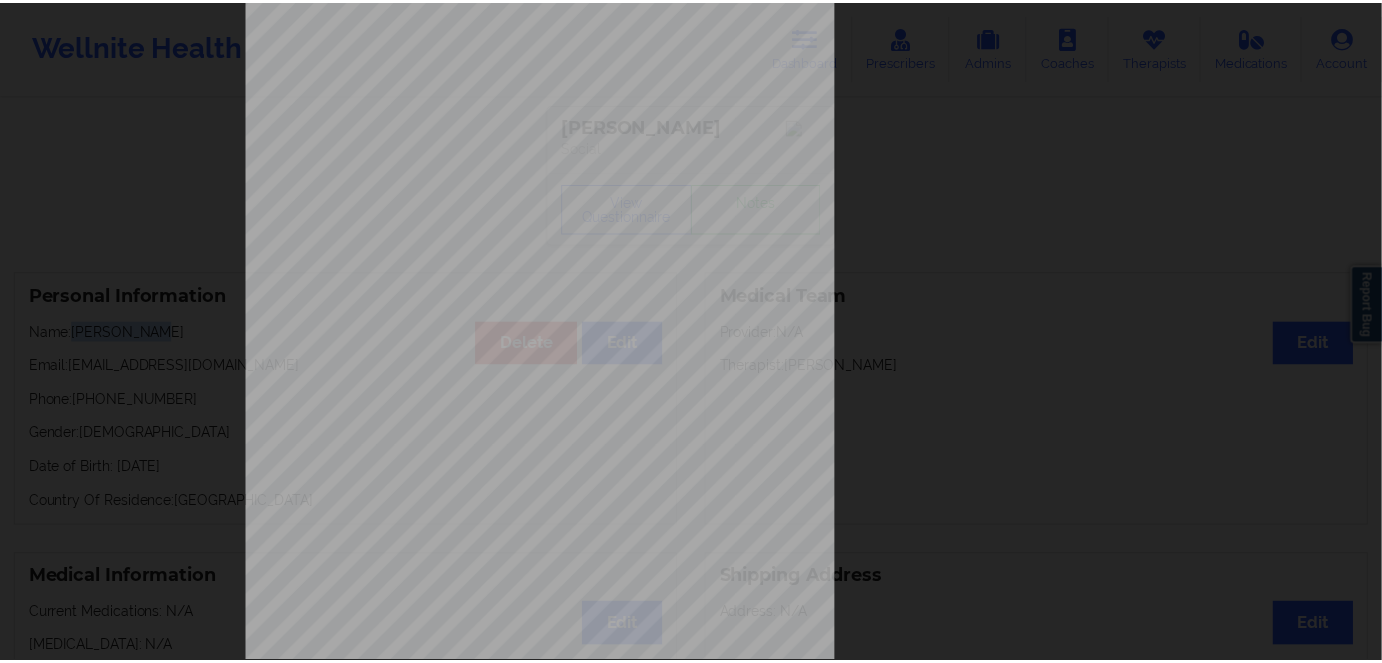 scroll, scrollTop: 18, scrollLeft: 0, axis: vertical 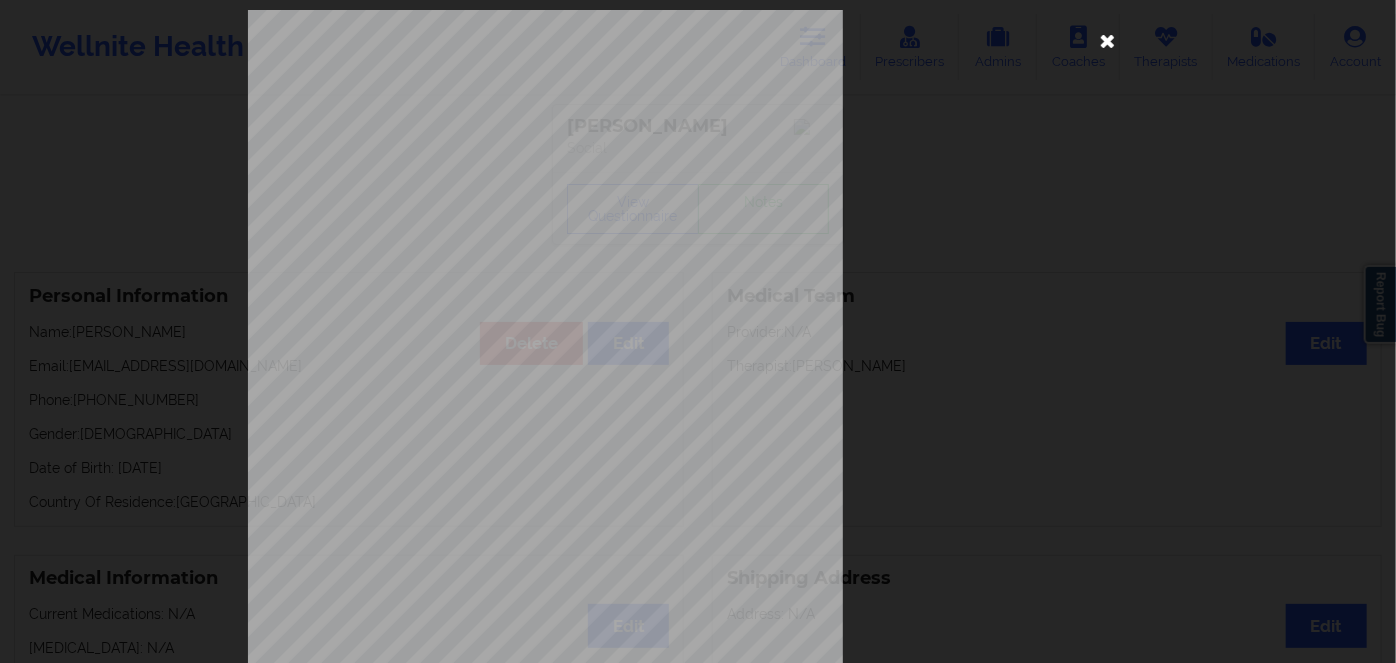 click at bounding box center (1108, 40) 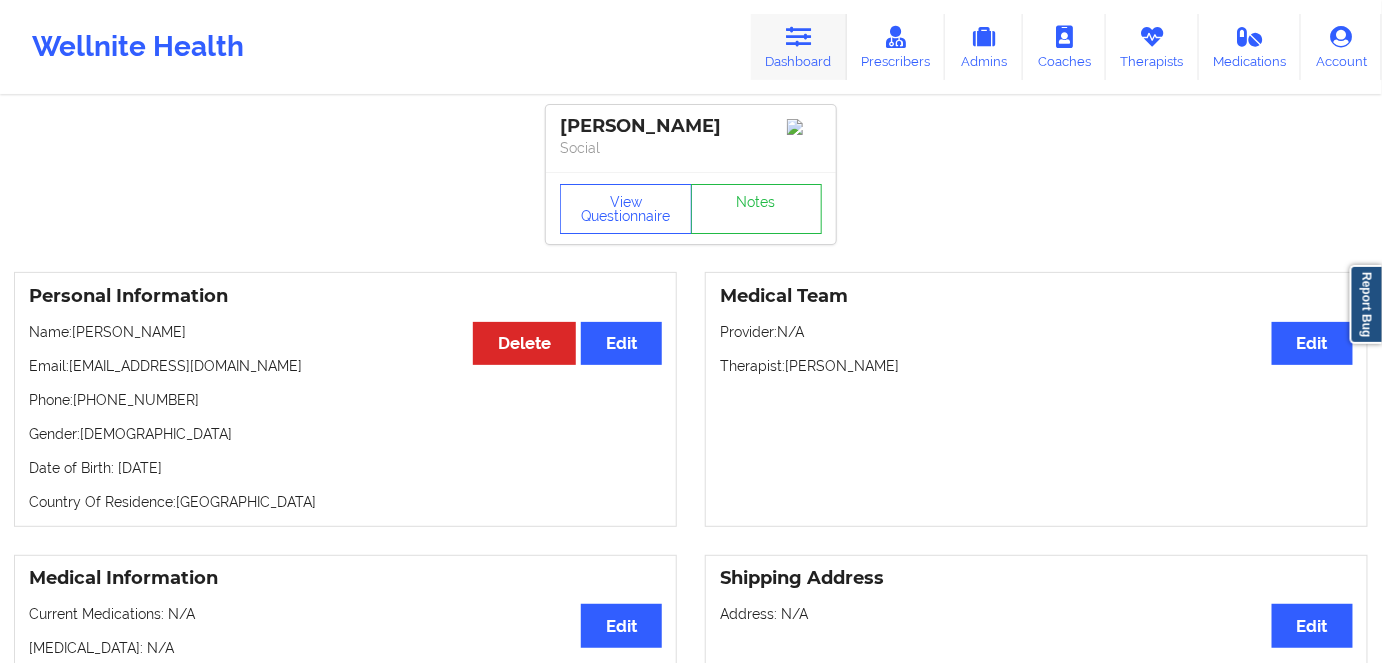 click on "Dashboard" at bounding box center [799, 47] 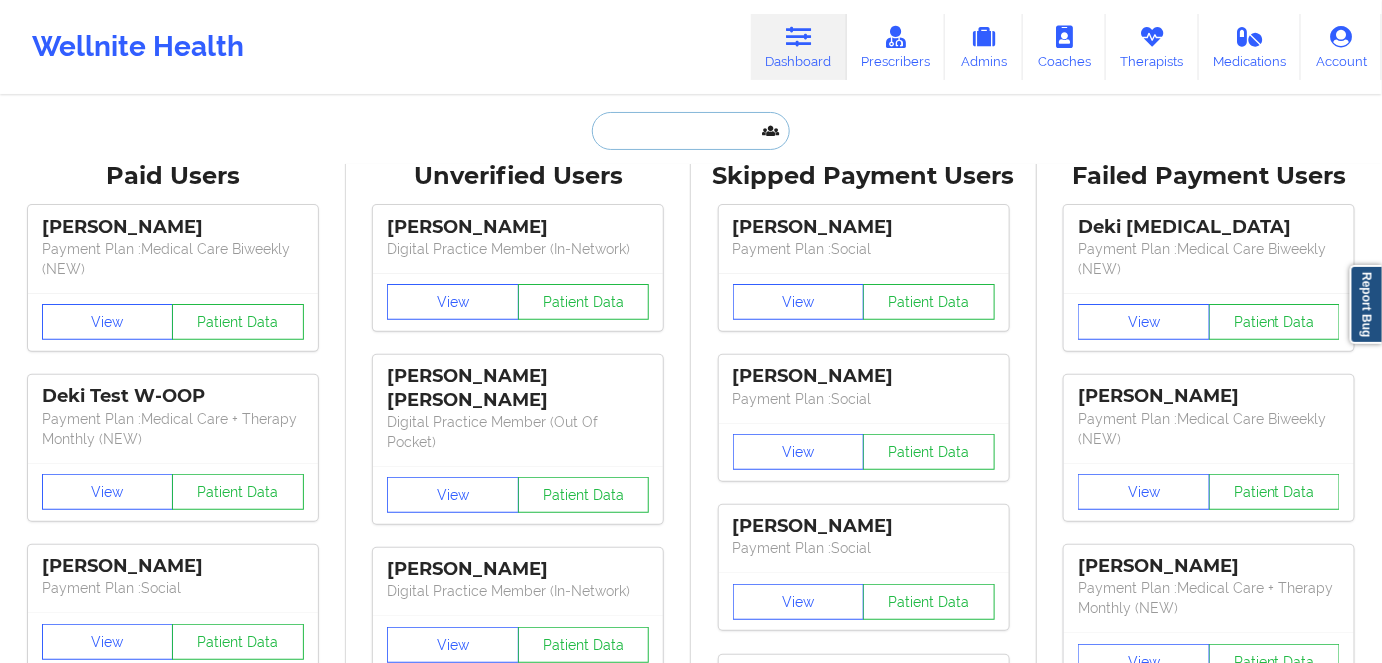 drag, startPoint x: 663, startPoint y: 126, endPoint x: 668, endPoint y: 135, distance: 10.29563 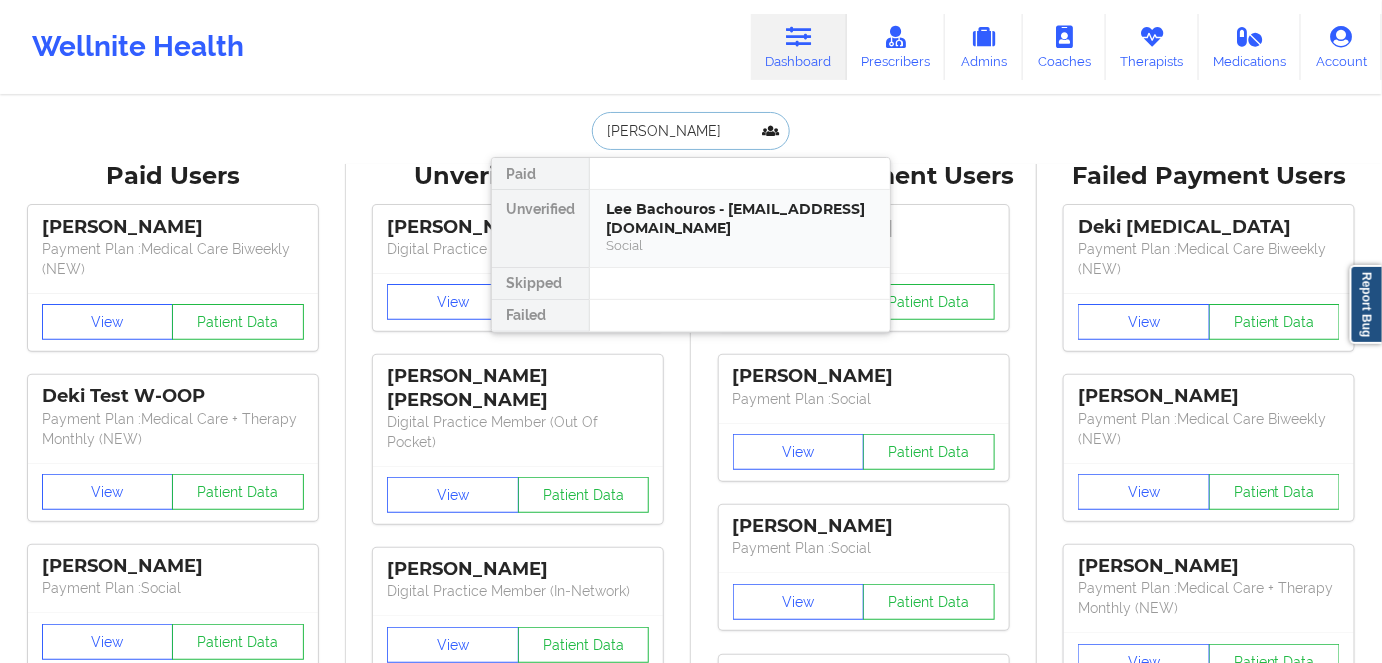 click on "Lee Bachouros - [EMAIL_ADDRESS][DOMAIN_NAME]" at bounding box center [740, 218] 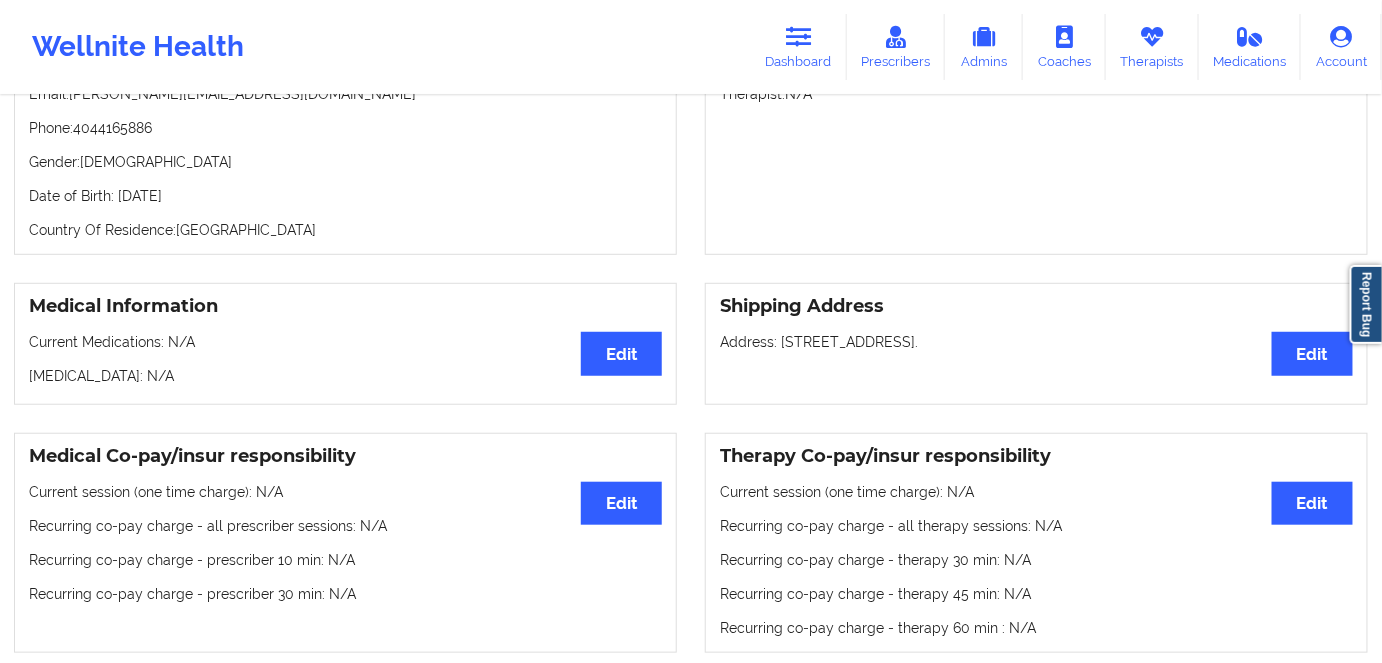 scroll, scrollTop: 0, scrollLeft: 0, axis: both 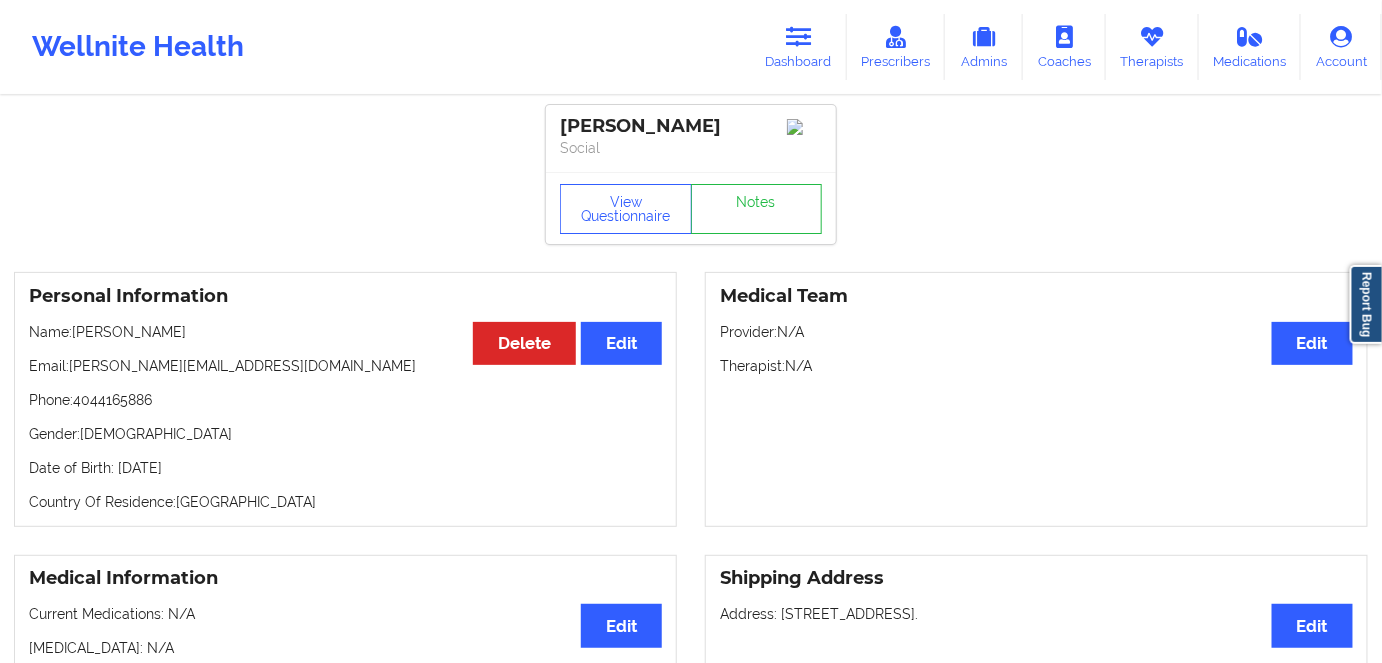 click on "Date of Birth:   [DEMOGRAPHIC_DATA]" at bounding box center [345, 468] 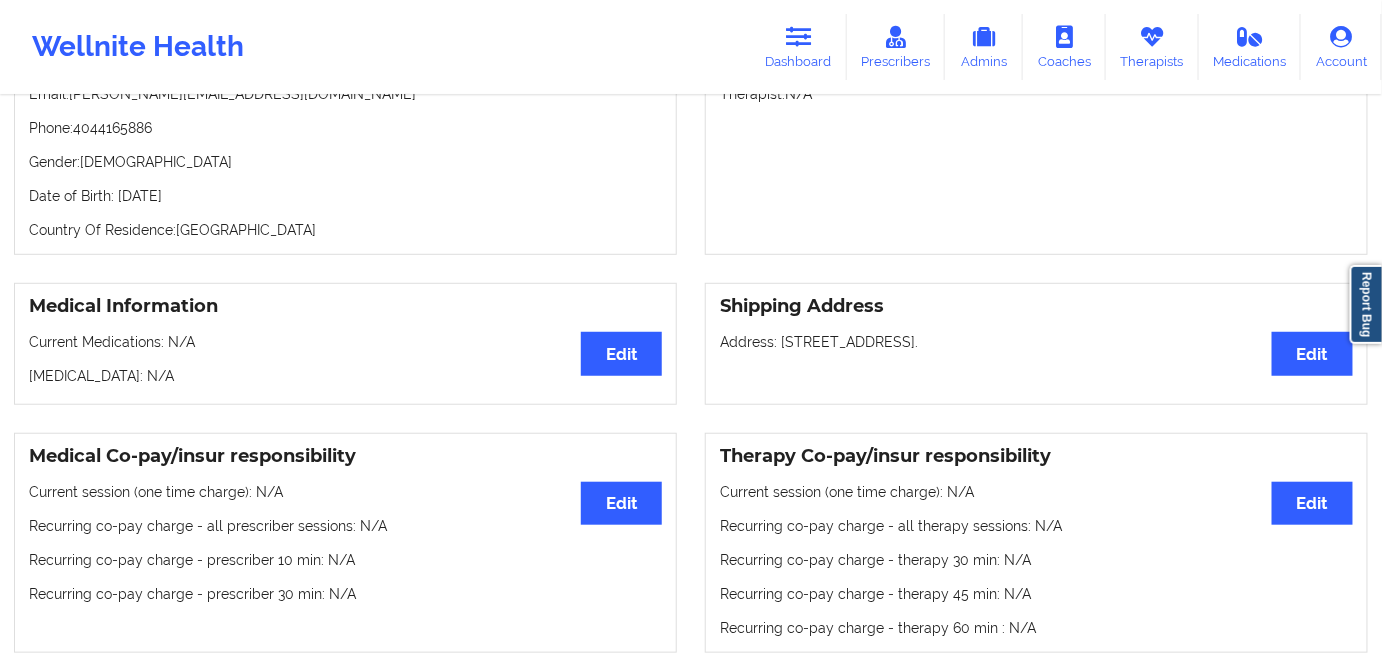 scroll, scrollTop: 90, scrollLeft: 0, axis: vertical 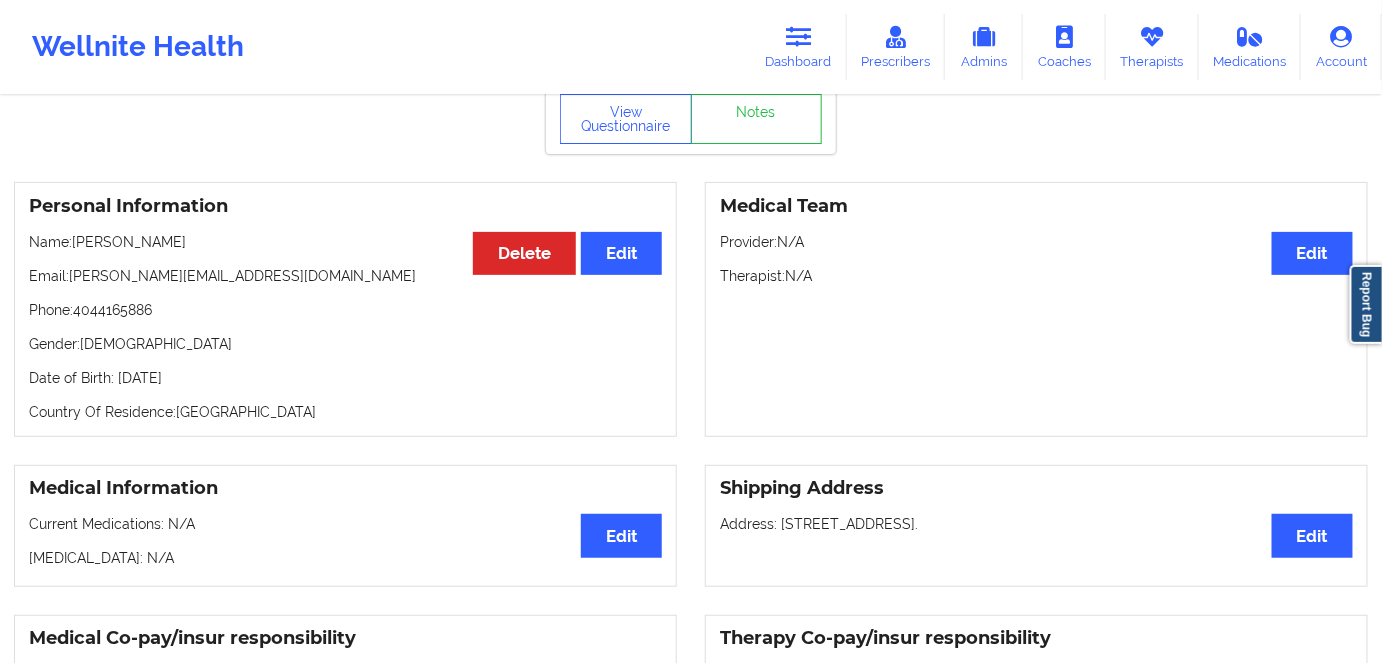 click on "Country Of Residence: [DEMOGRAPHIC_DATA]" at bounding box center [345, 412] 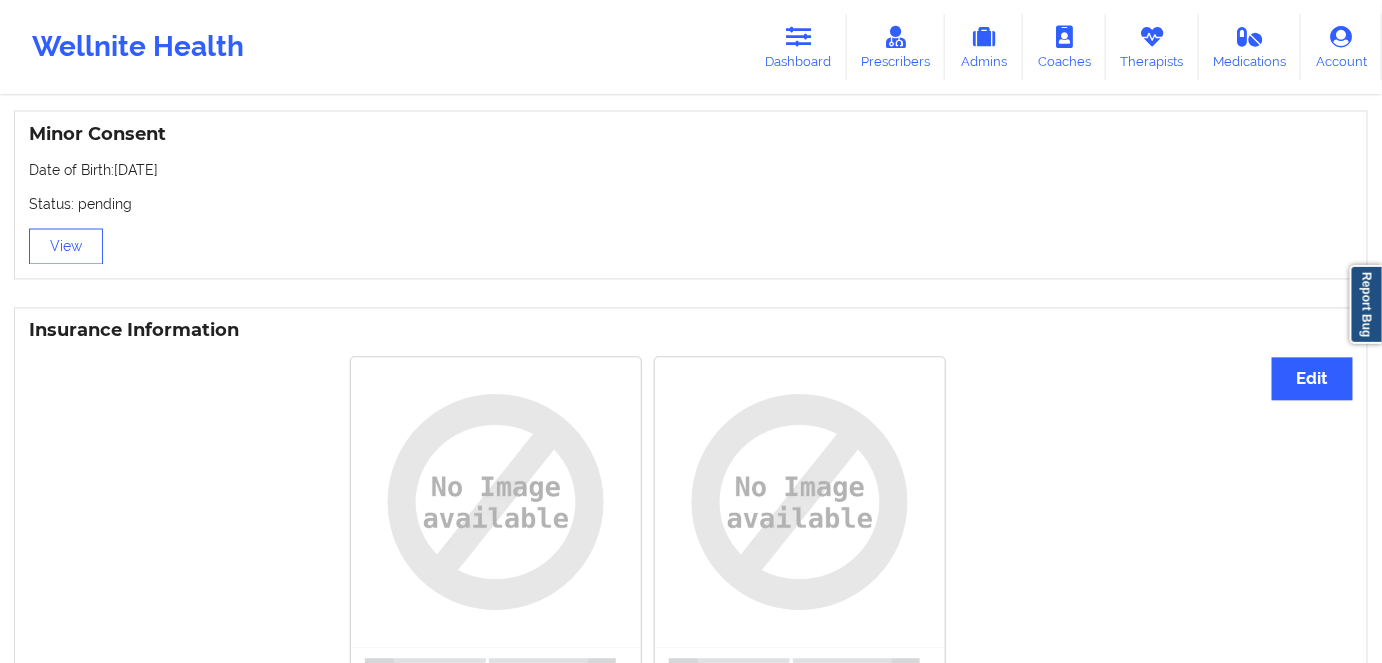scroll, scrollTop: 1000, scrollLeft: 0, axis: vertical 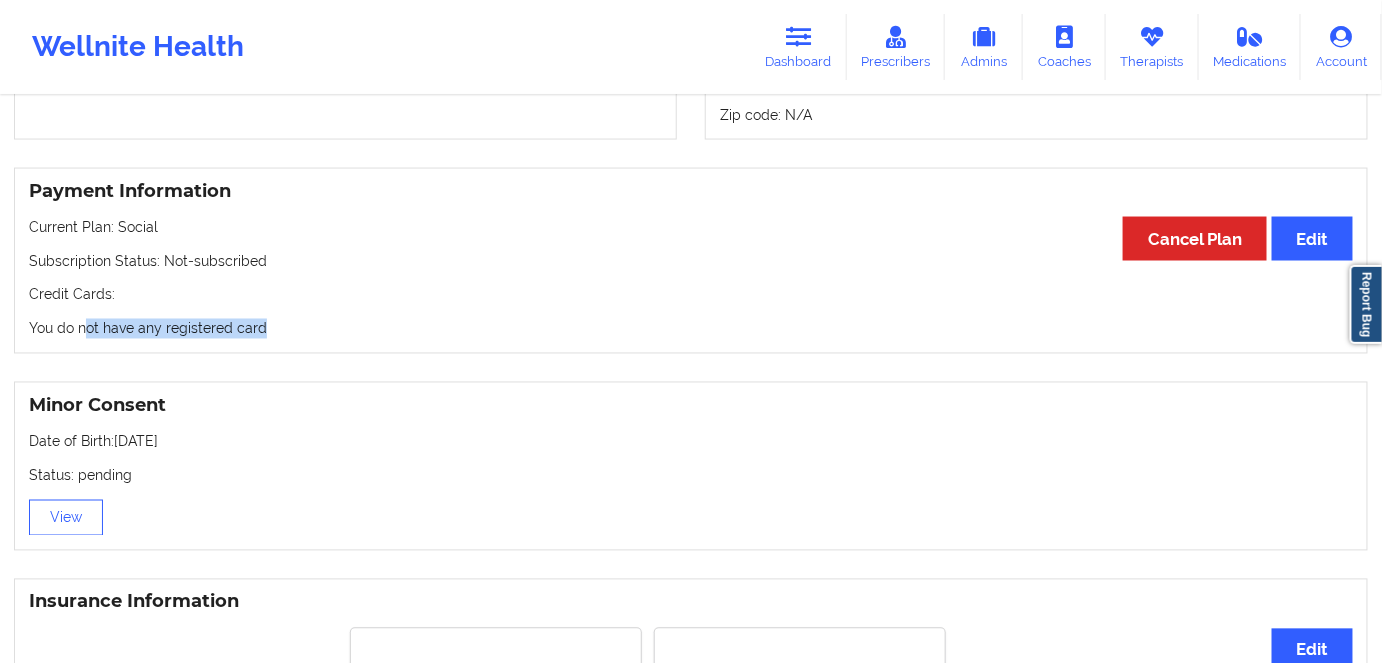 drag, startPoint x: 299, startPoint y: 325, endPoint x: 67, endPoint y: 340, distance: 232.4844 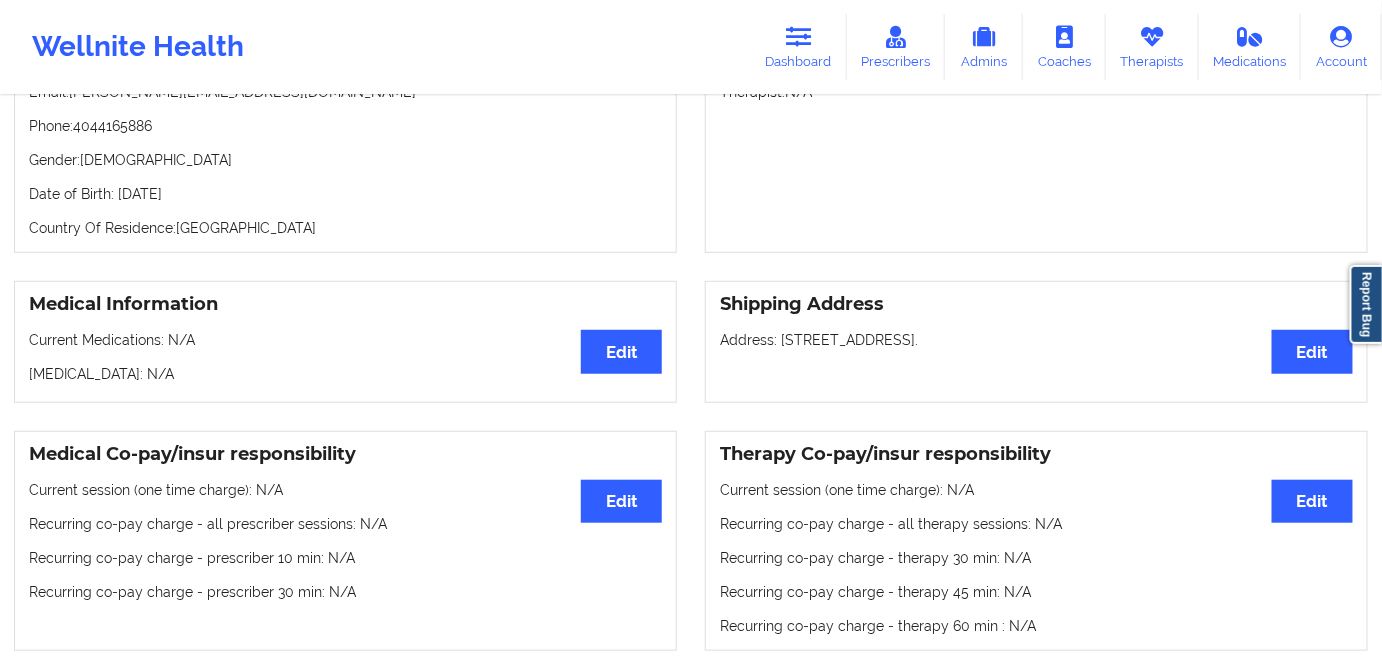 scroll, scrollTop: 272, scrollLeft: 0, axis: vertical 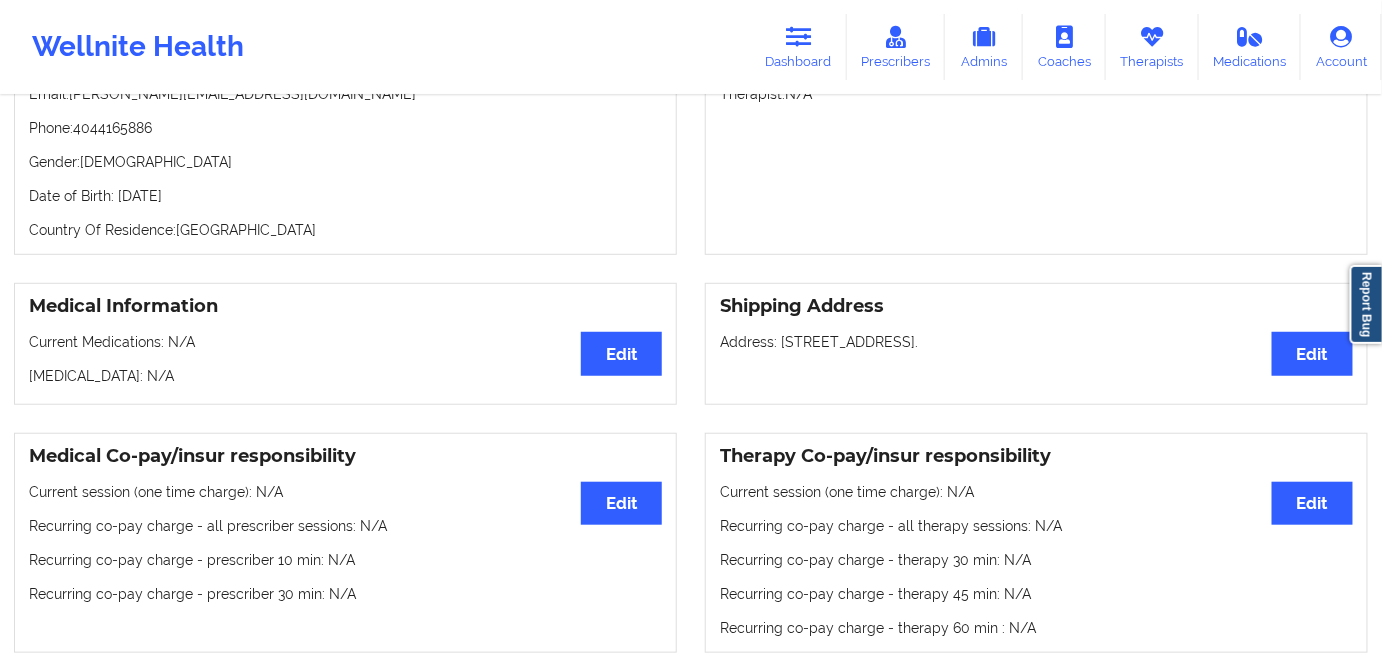 click on "Date of Birth:   [DEMOGRAPHIC_DATA]" at bounding box center [345, 196] 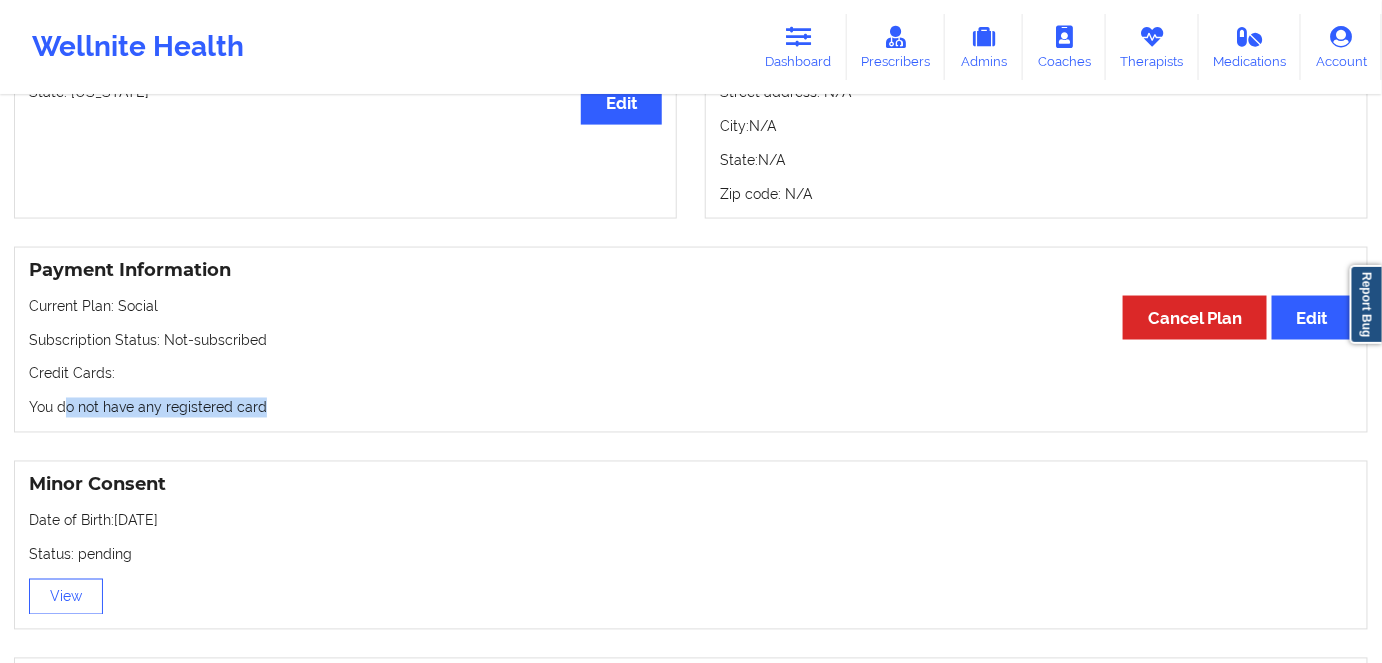 scroll, scrollTop: 818, scrollLeft: 0, axis: vertical 